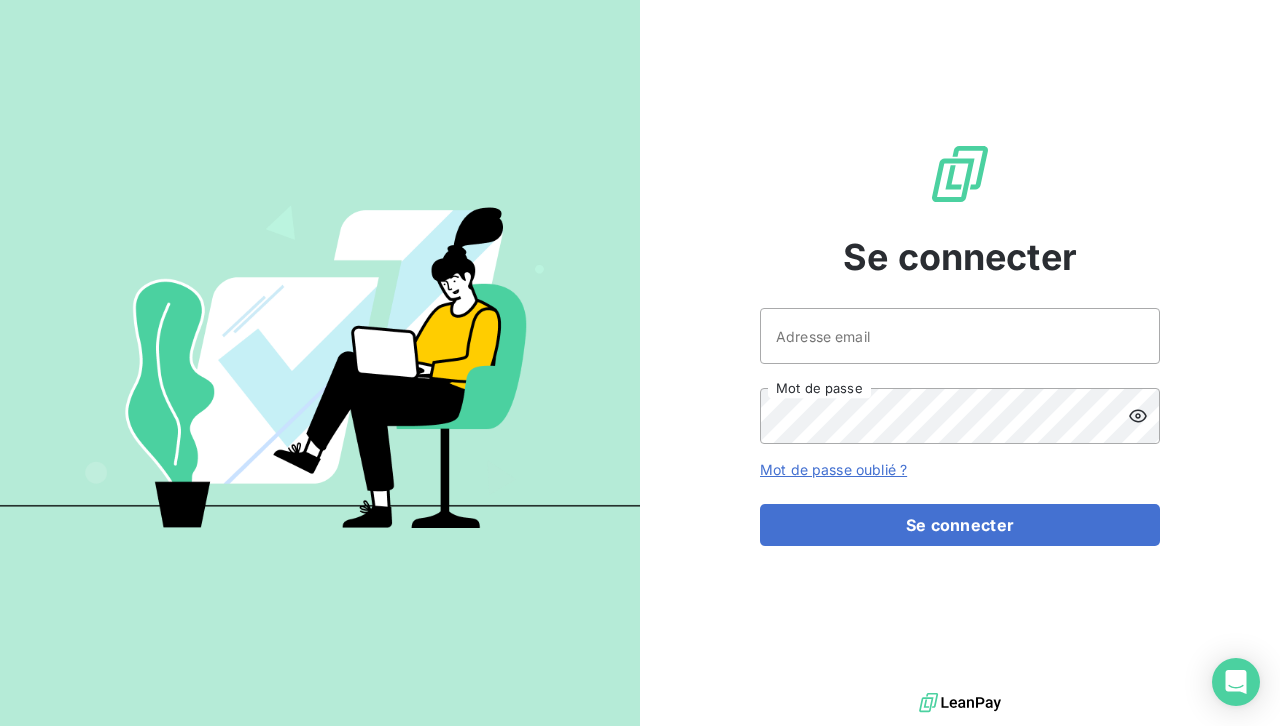 scroll, scrollTop: 0, scrollLeft: 0, axis: both 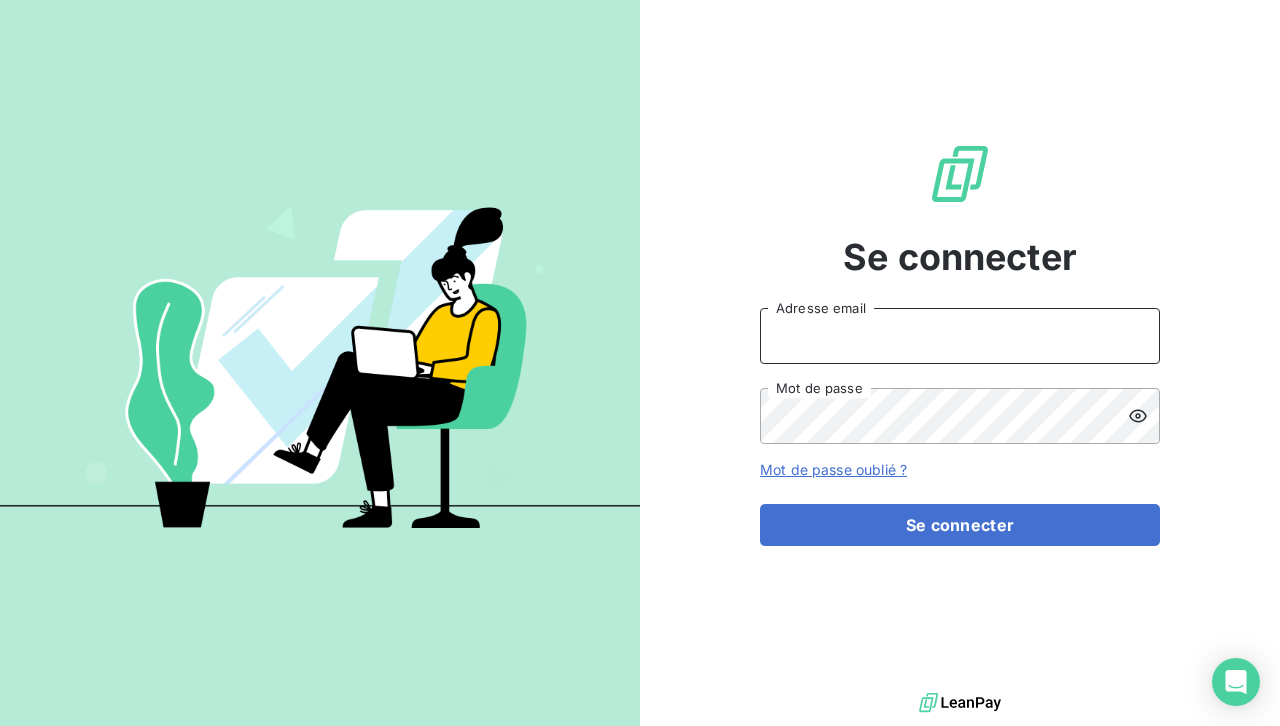 click on "Adresse email" at bounding box center (960, 336) 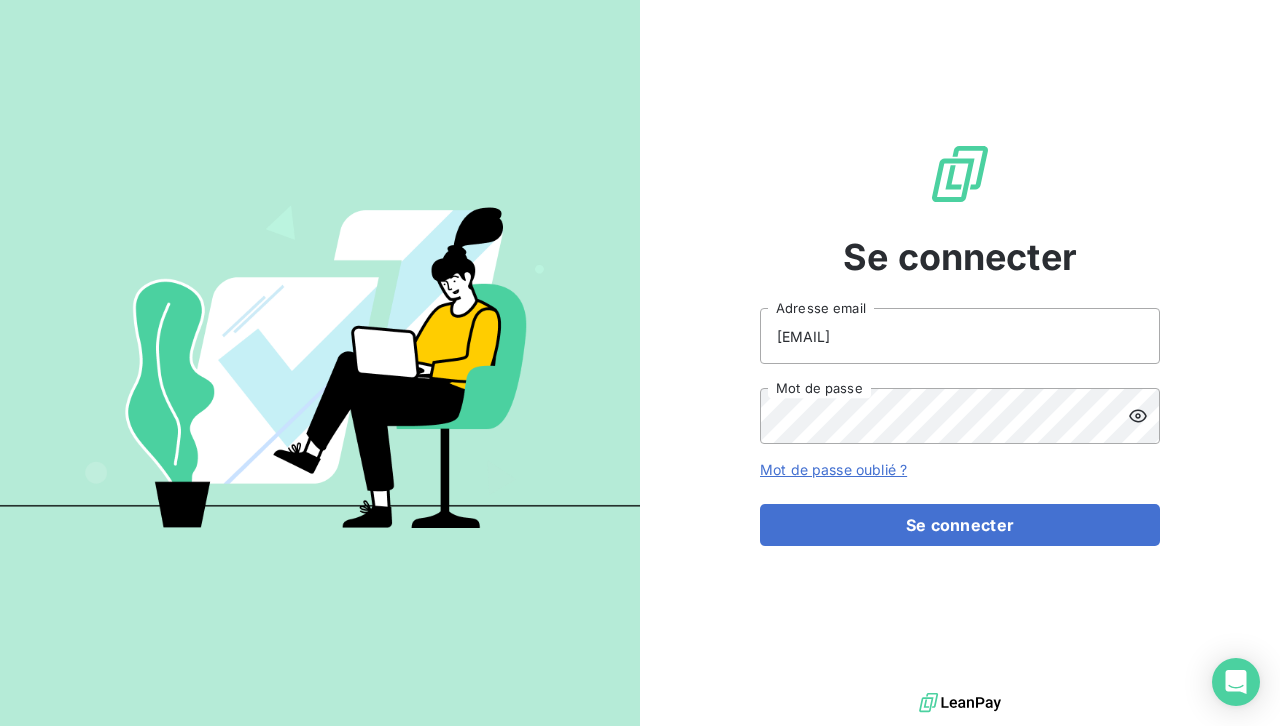 click 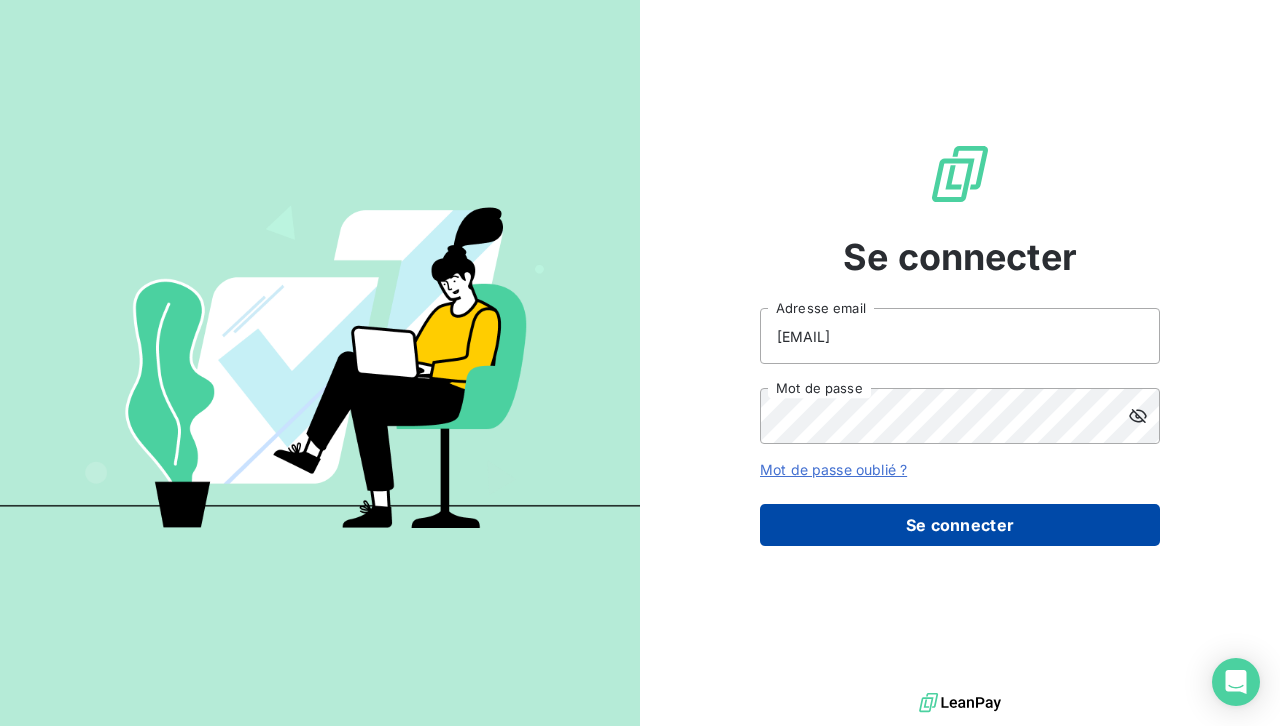 click on "Se connecter" at bounding box center (960, 525) 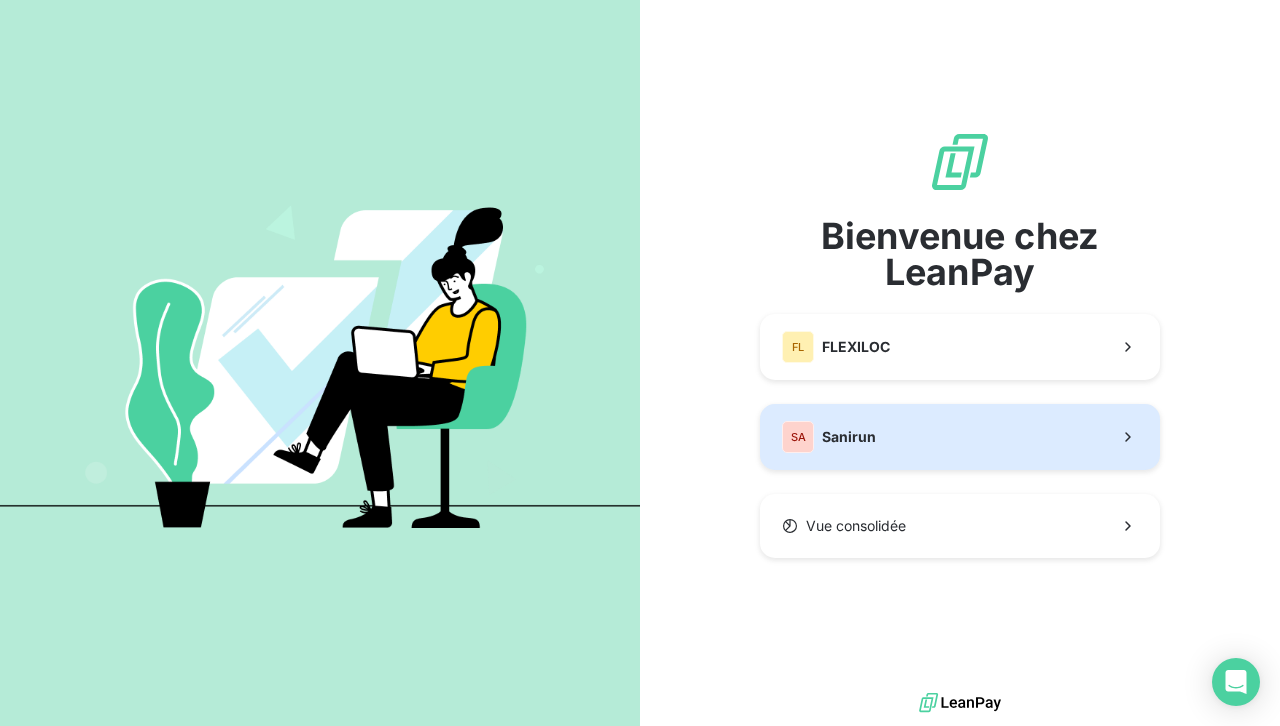 click on "SA Sanirun" at bounding box center (960, 437) 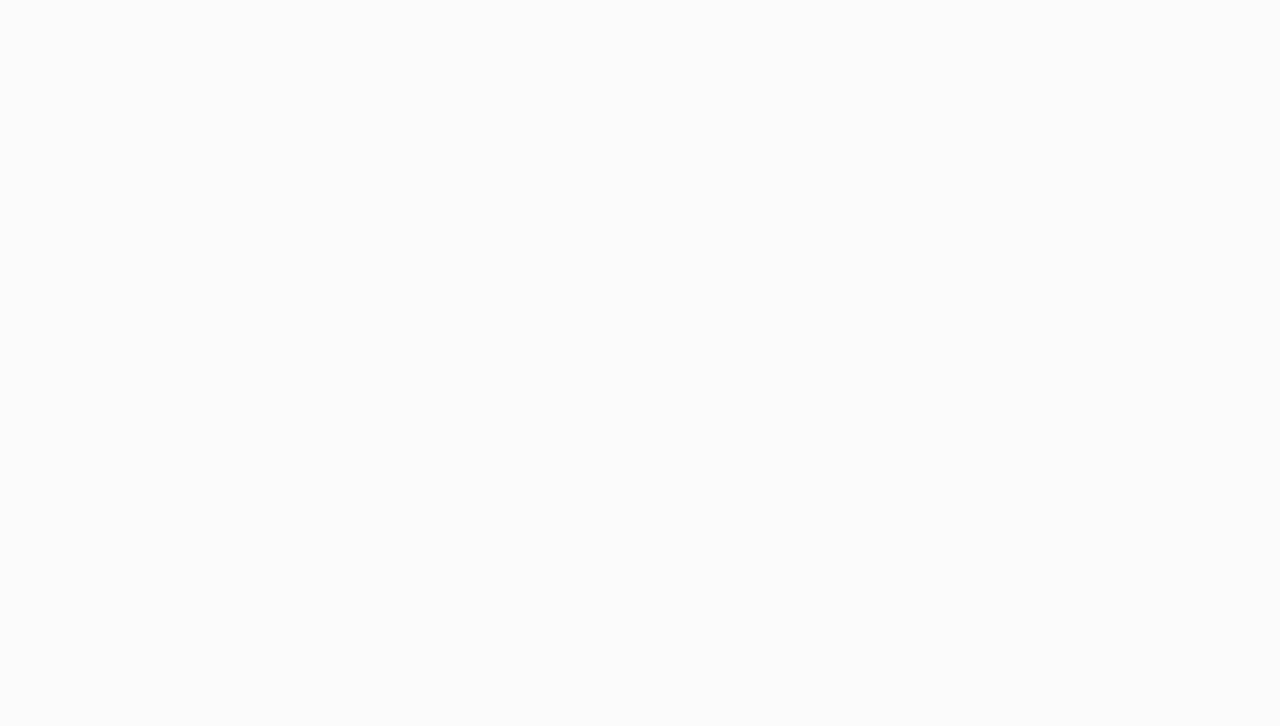 scroll, scrollTop: 0, scrollLeft: 0, axis: both 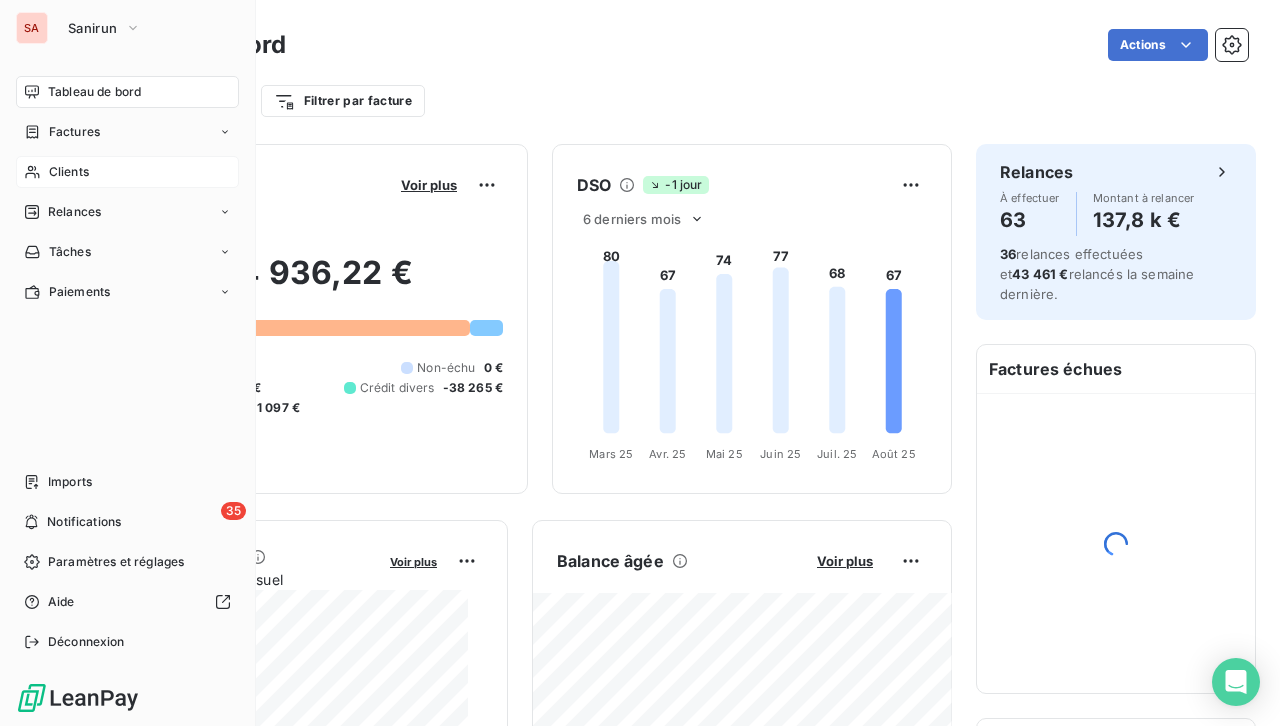 click on "Clients" at bounding box center [127, 172] 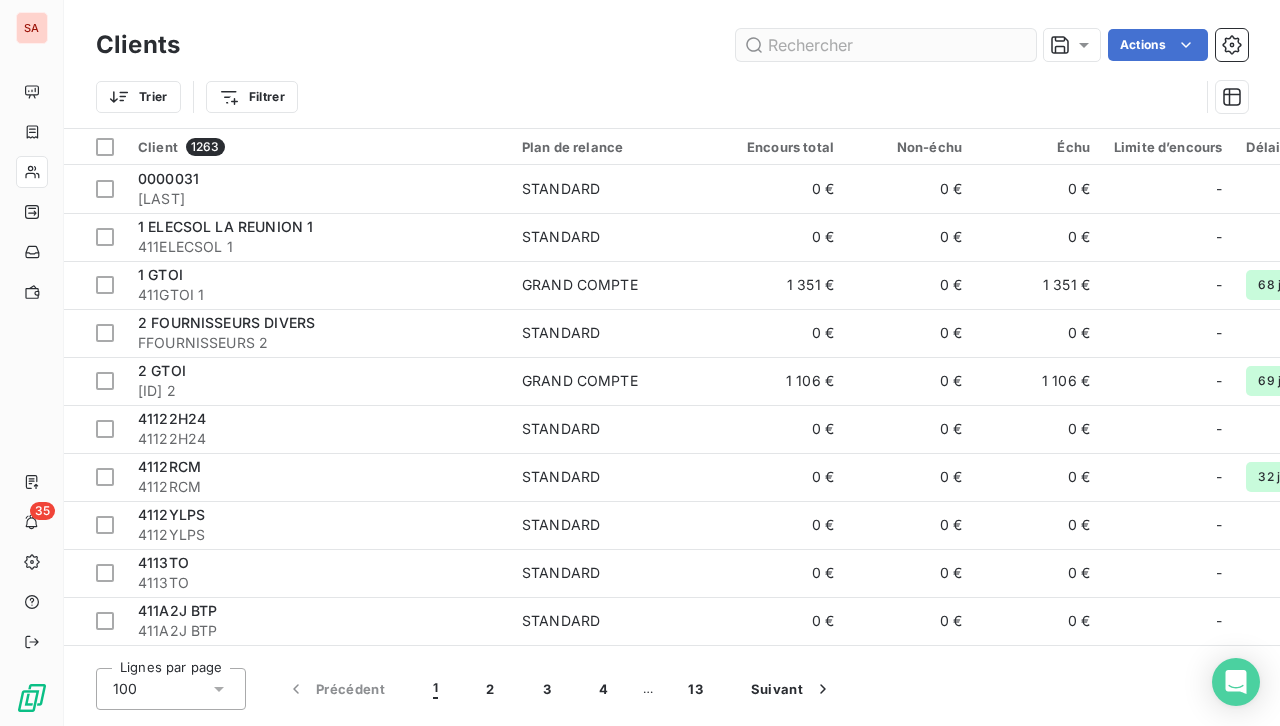 click at bounding box center (886, 45) 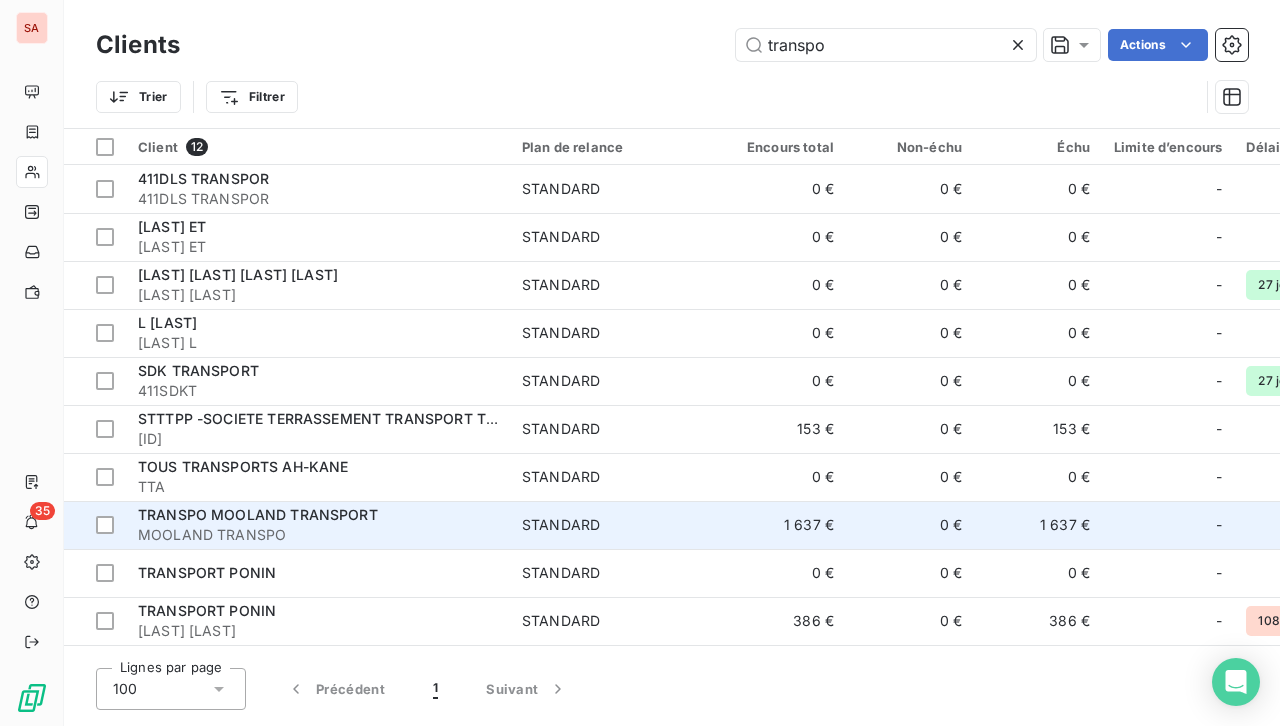 type on "transpo" 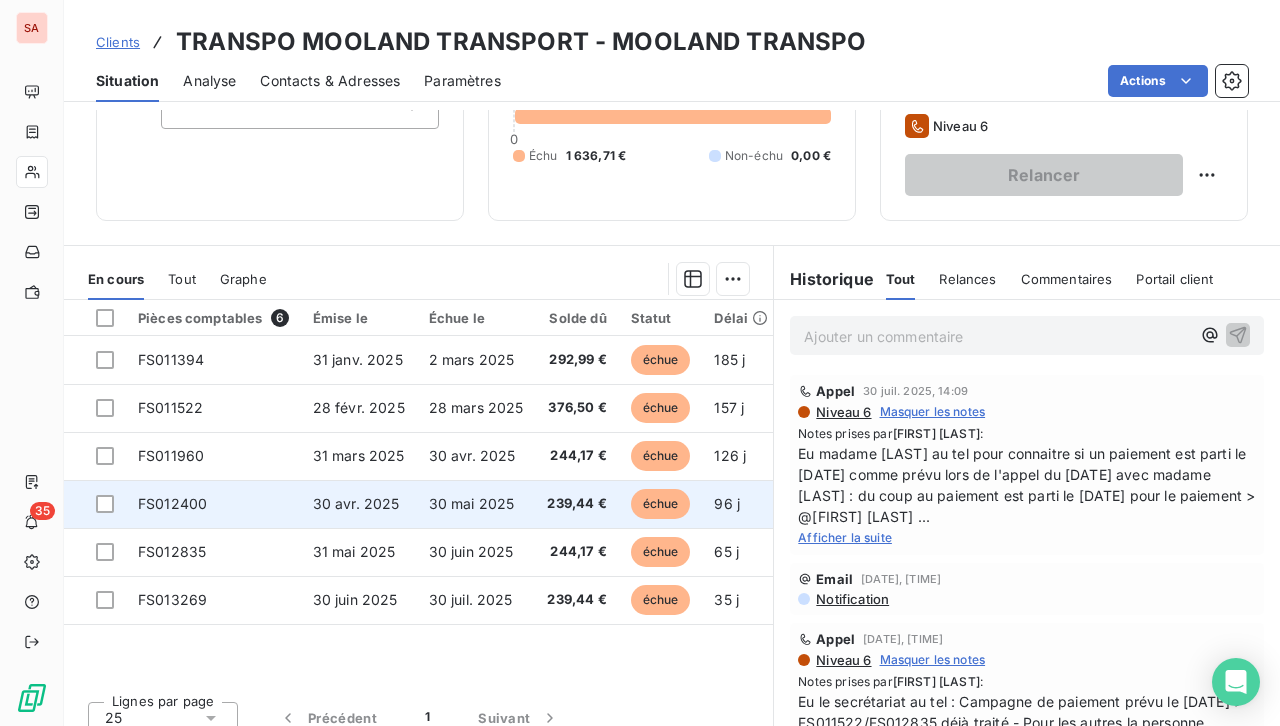 scroll, scrollTop: 179, scrollLeft: 0, axis: vertical 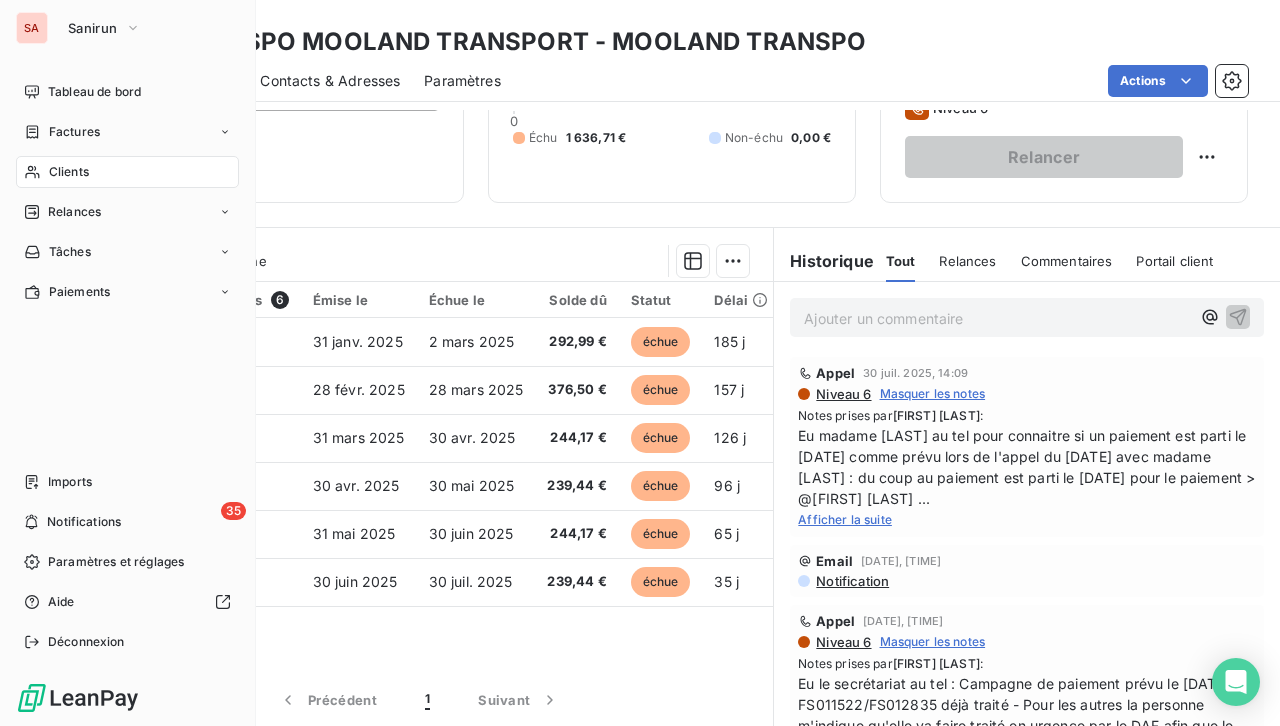 click on "Clients" at bounding box center [127, 172] 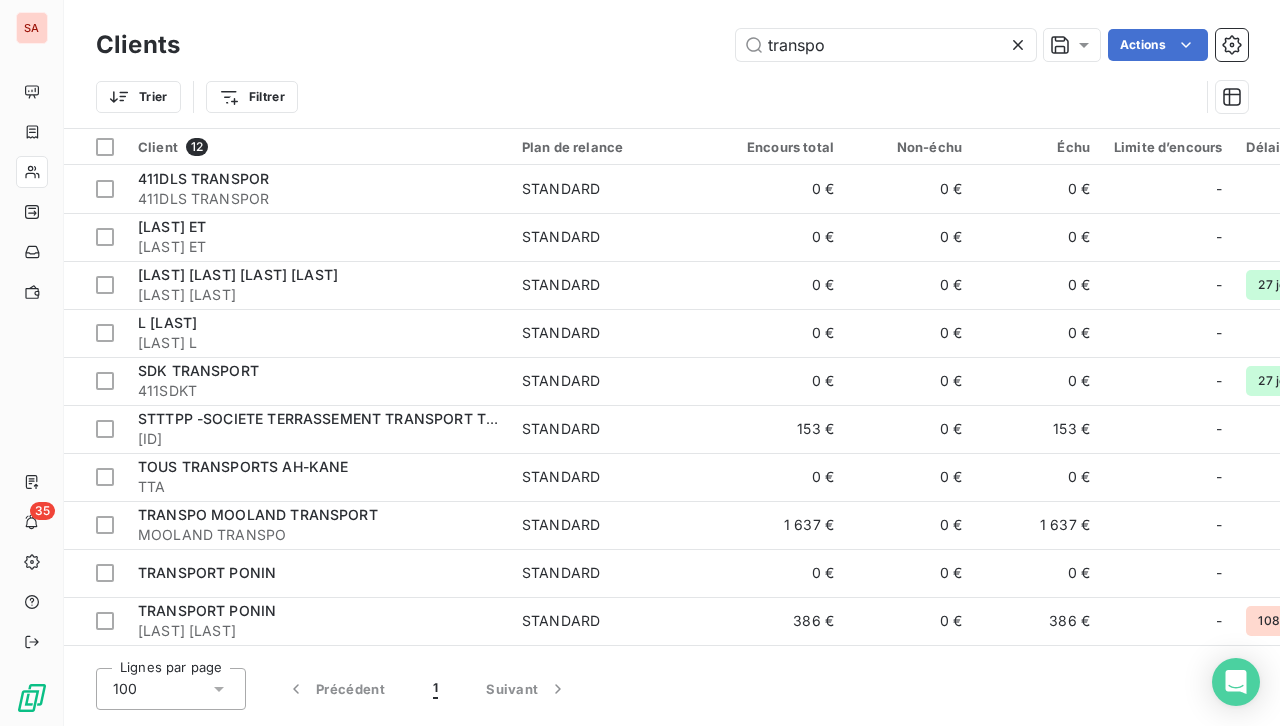 drag, startPoint x: 838, startPoint y: 38, endPoint x: 666, endPoint y: 41, distance: 172.02615 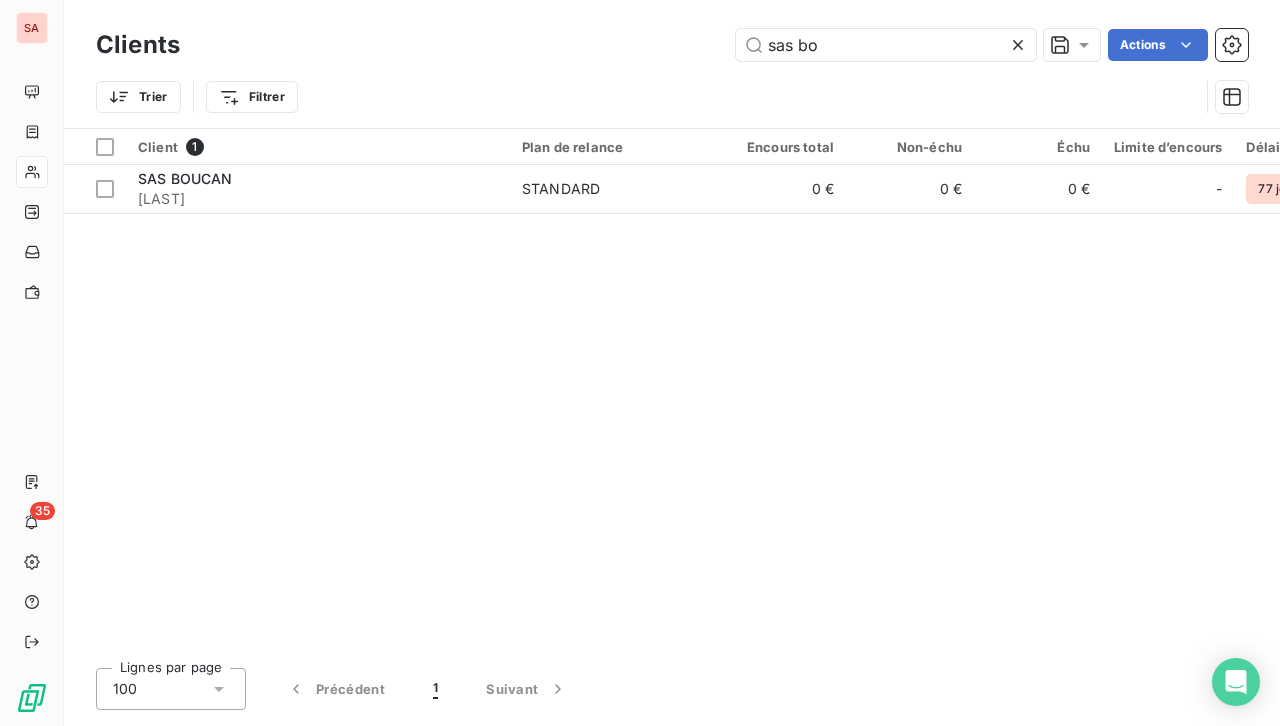 type on "sas bo" 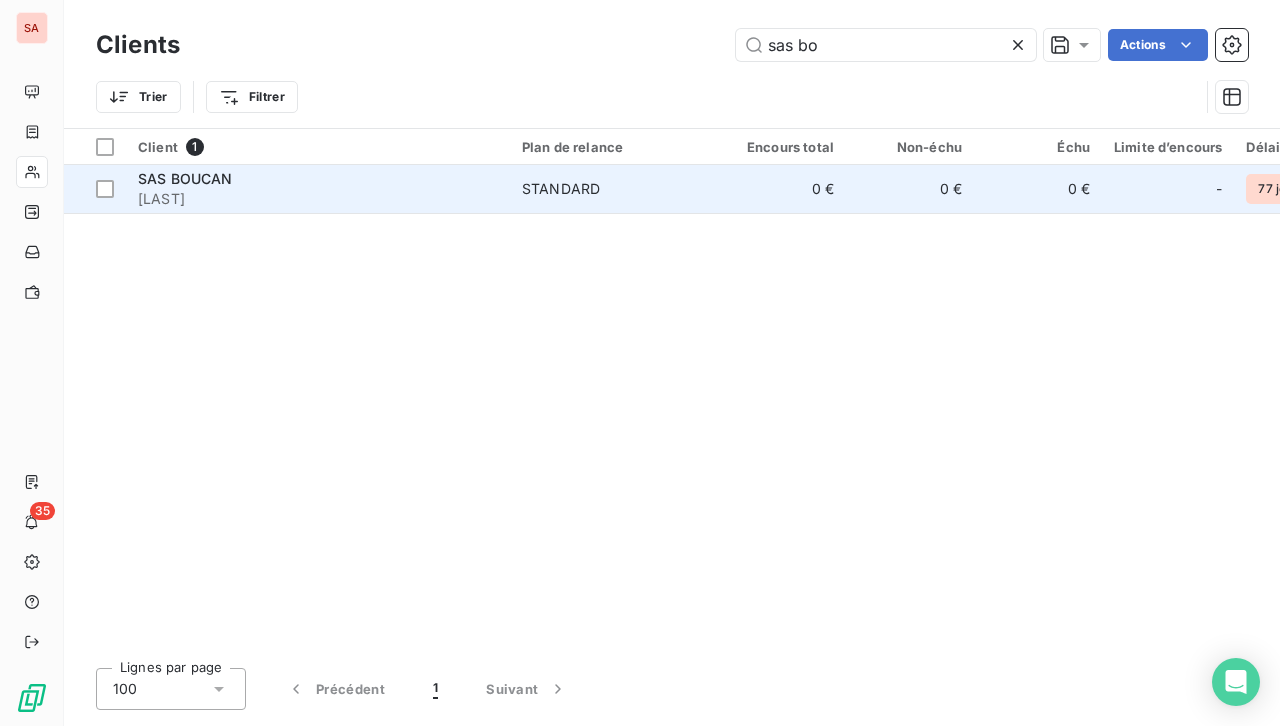 click on "0 €" at bounding box center (782, 189) 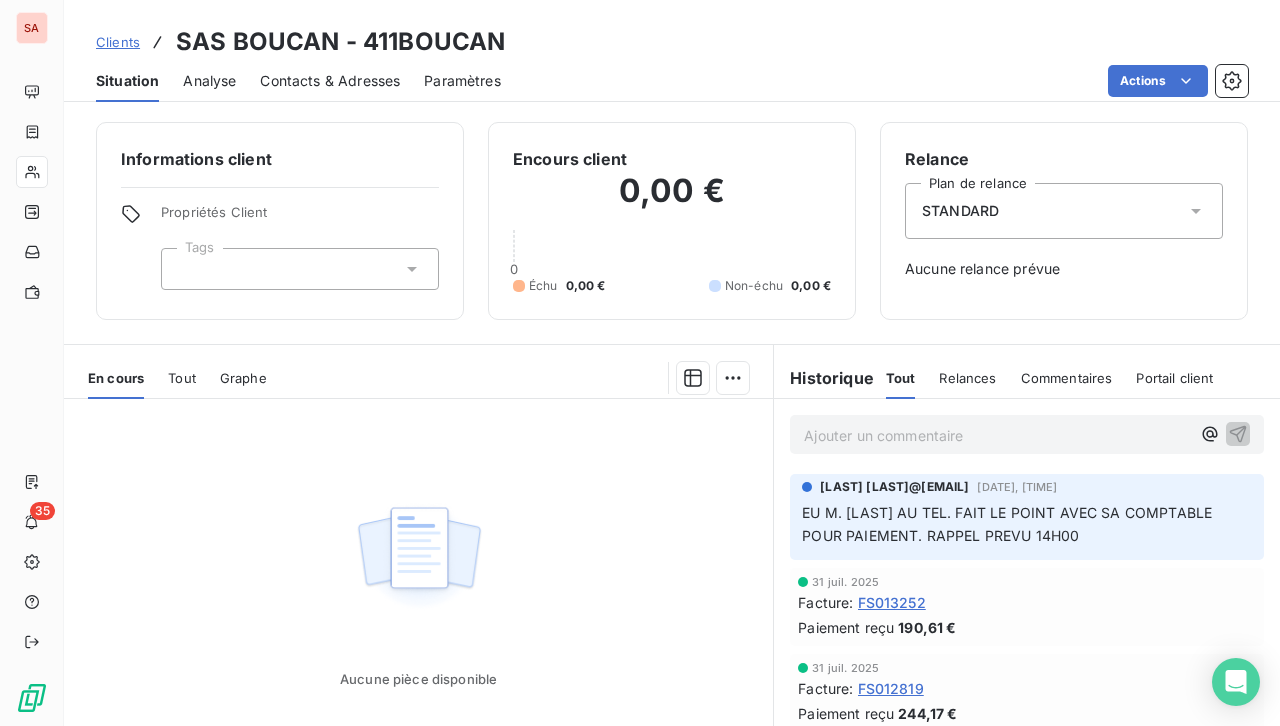 click on "Aucune pièce disponible" at bounding box center (418, 591) 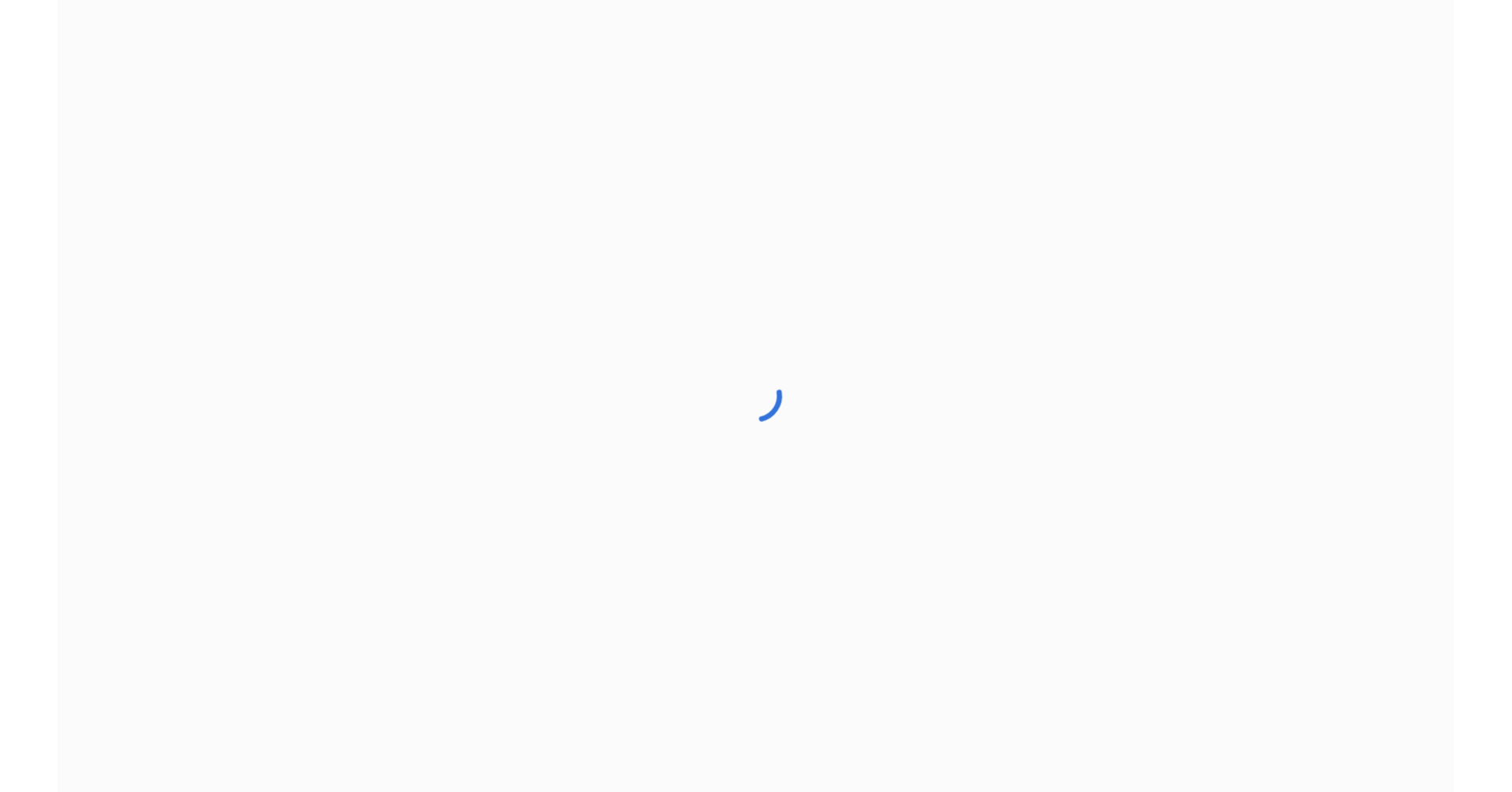 scroll, scrollTop: 0, scrollLeft: 0, axis: both 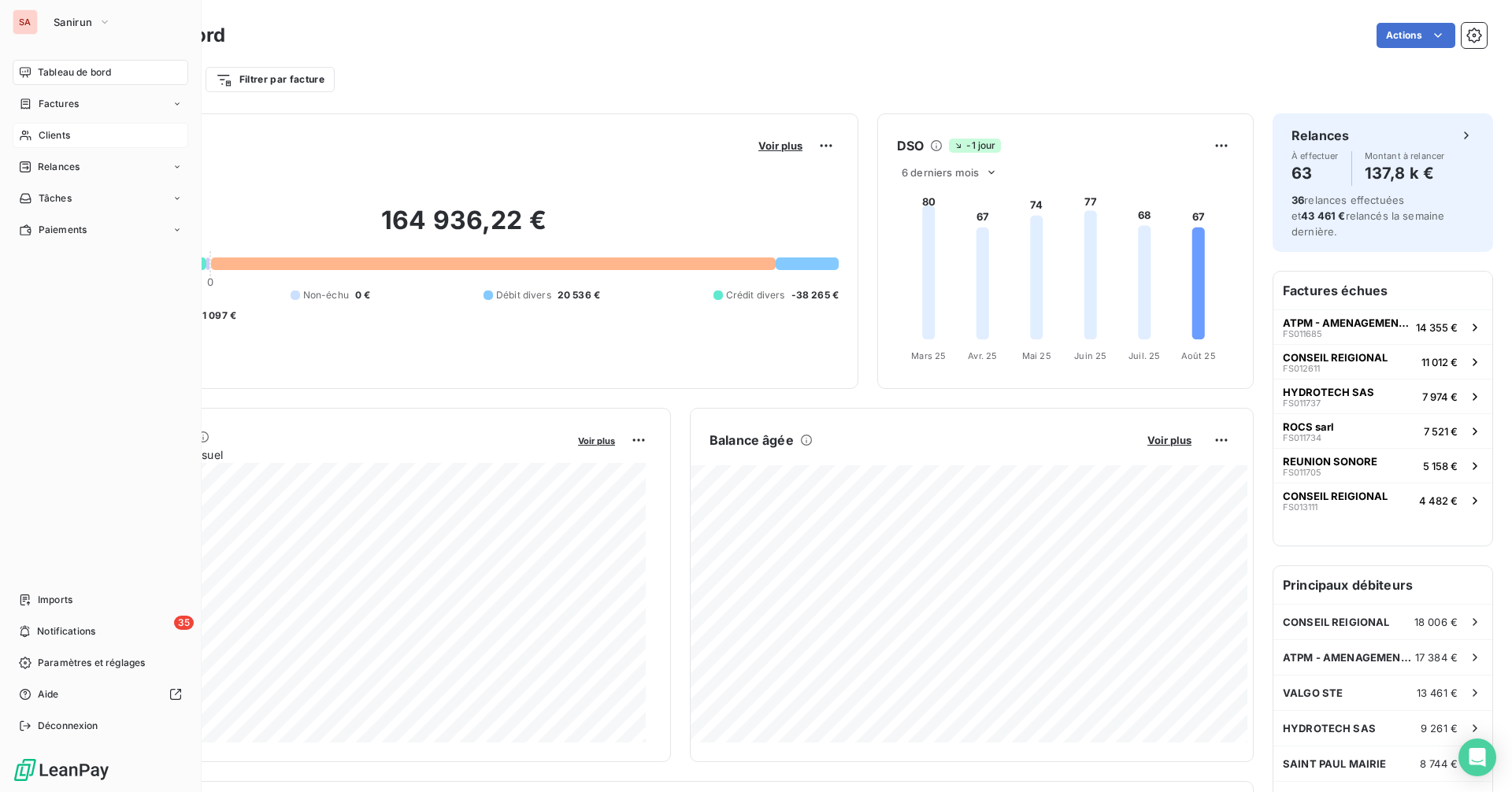 click on "Clients" at bounding box center (54, 135) 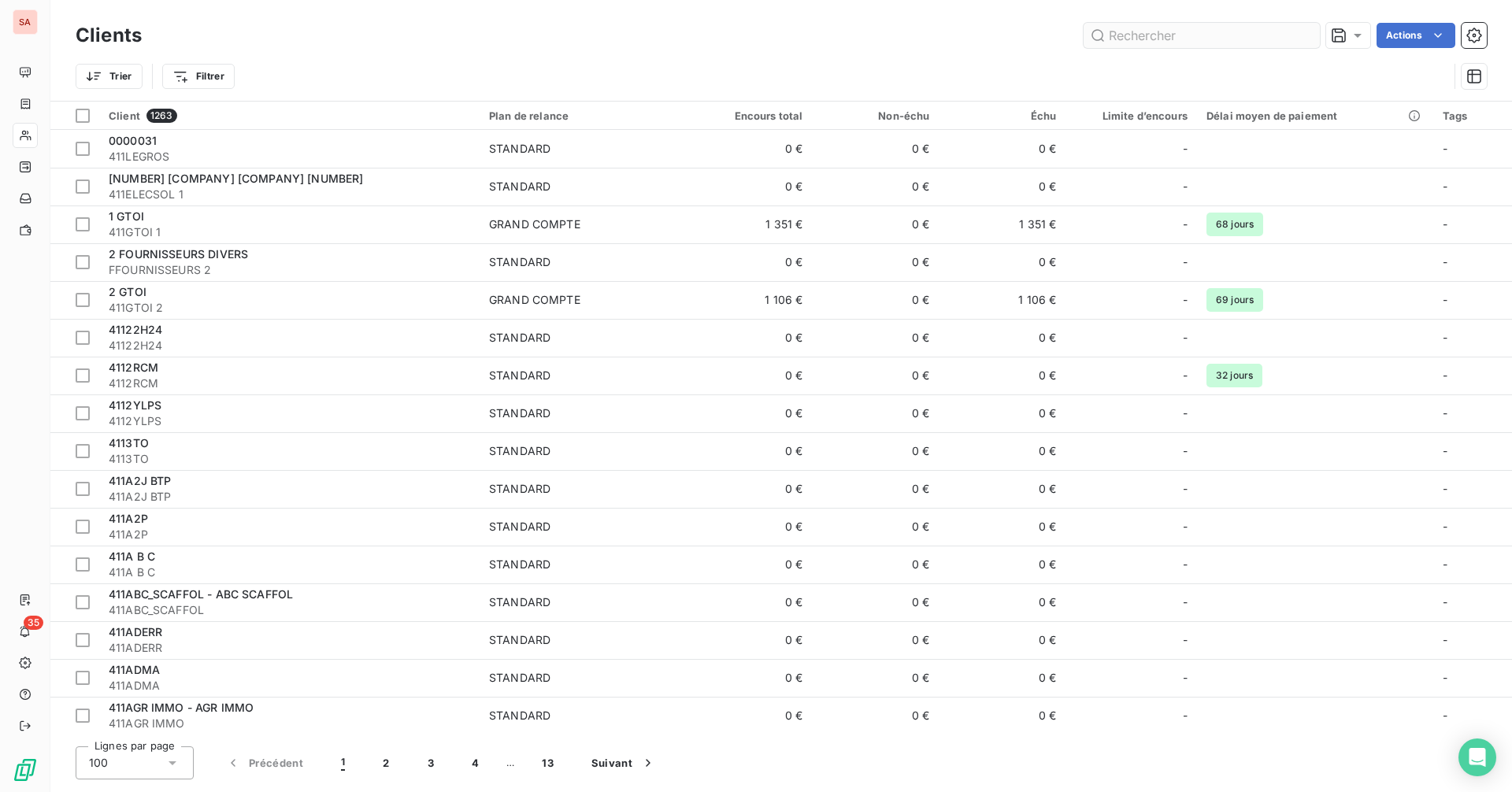 click at bounding box center (1202, 35) 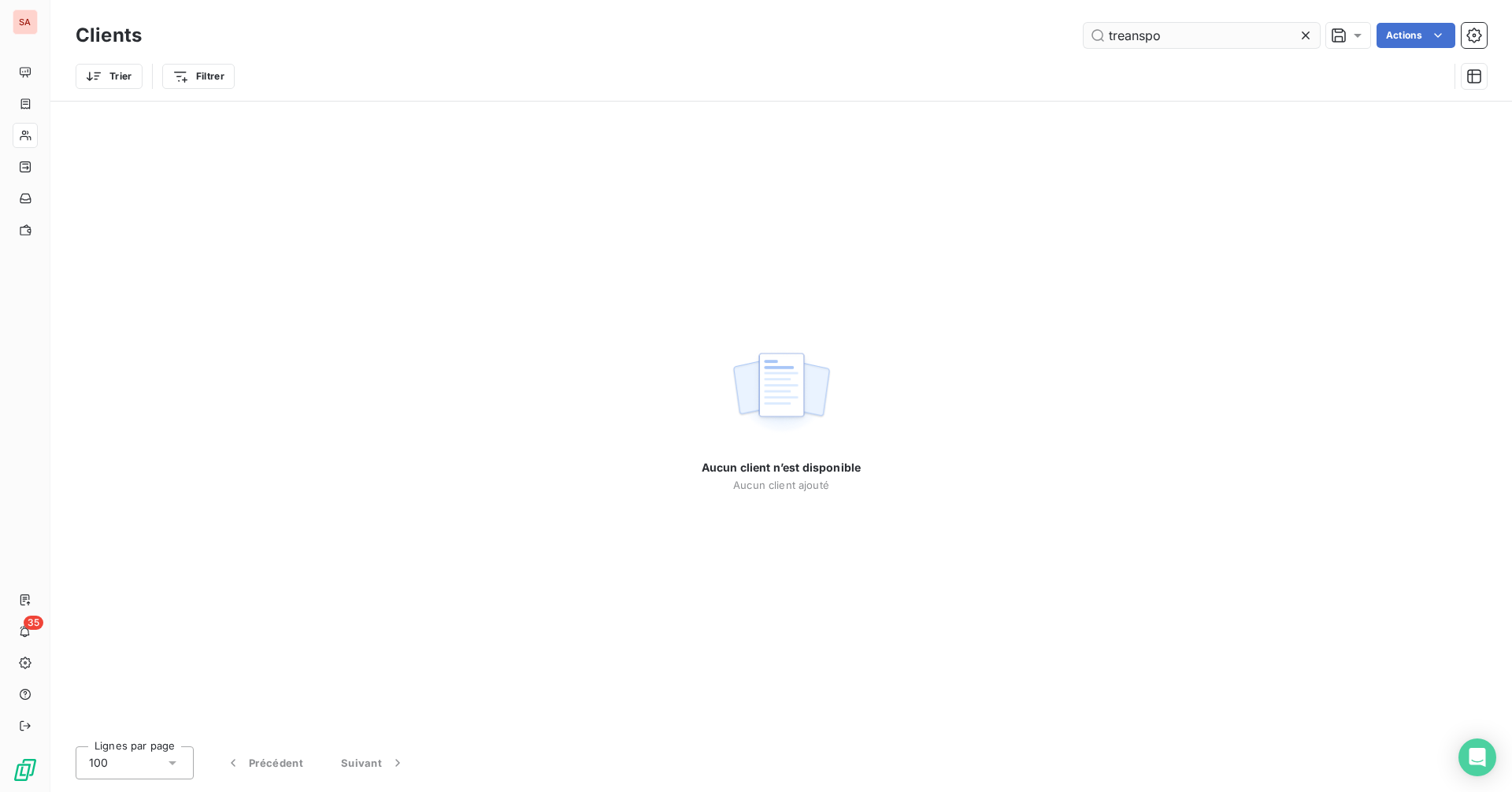 drag, startPoint x: 1124, startPoint y: 39, endPoint x: 1144, endPoint y: 35, distance: 20.396078 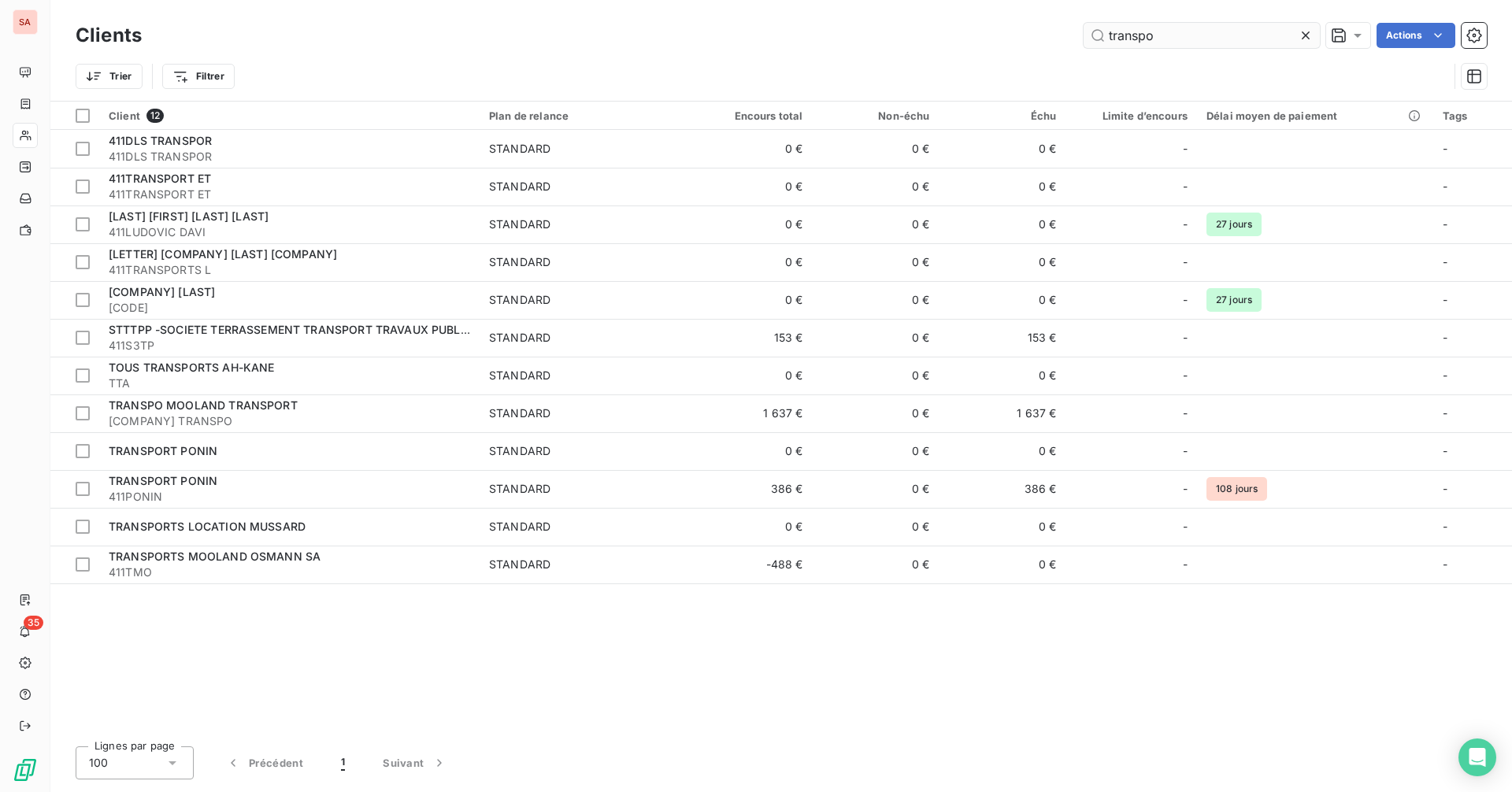type on "transpo" 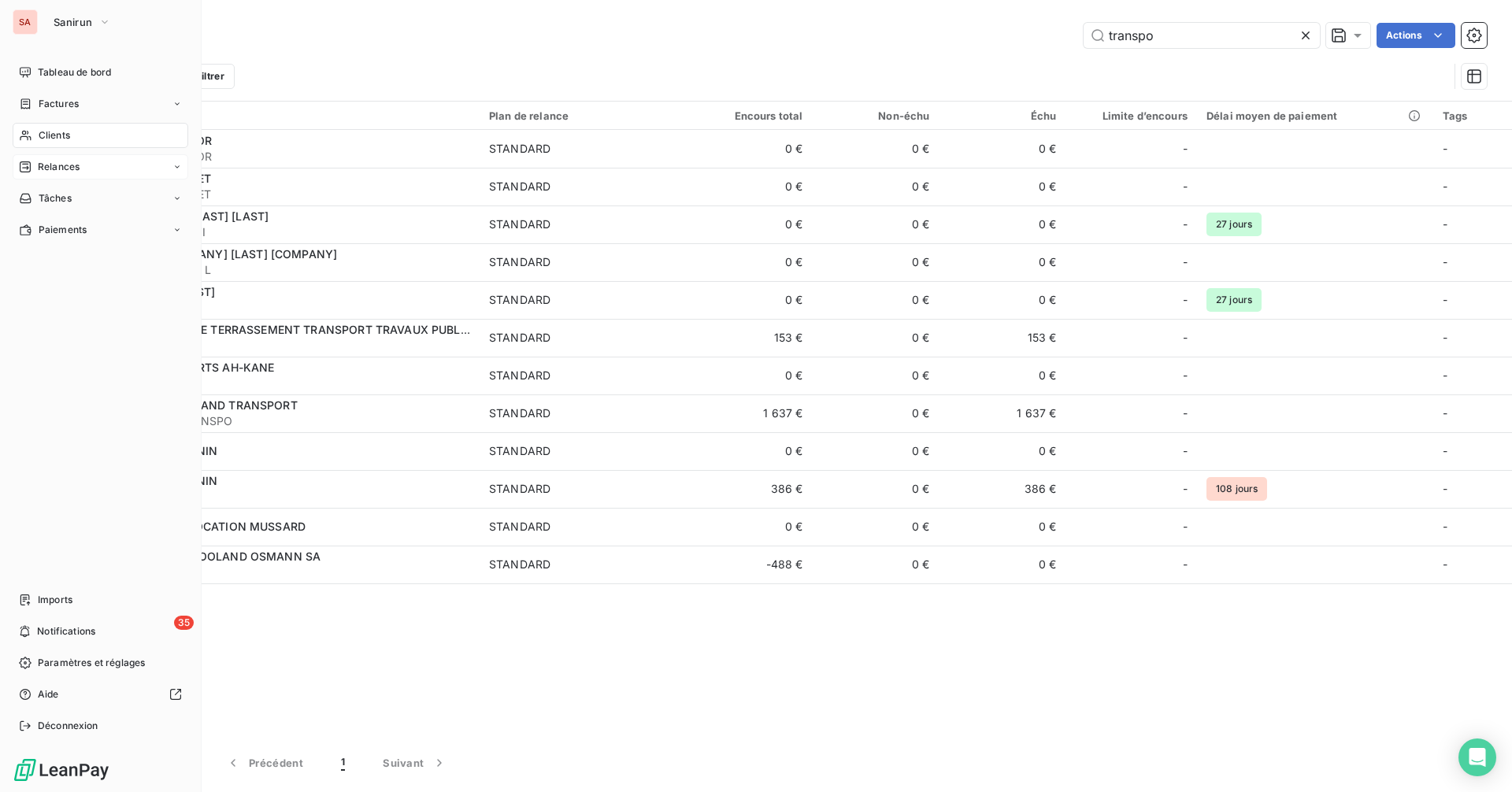 click on "Relances" at bounding box center (58, 167) 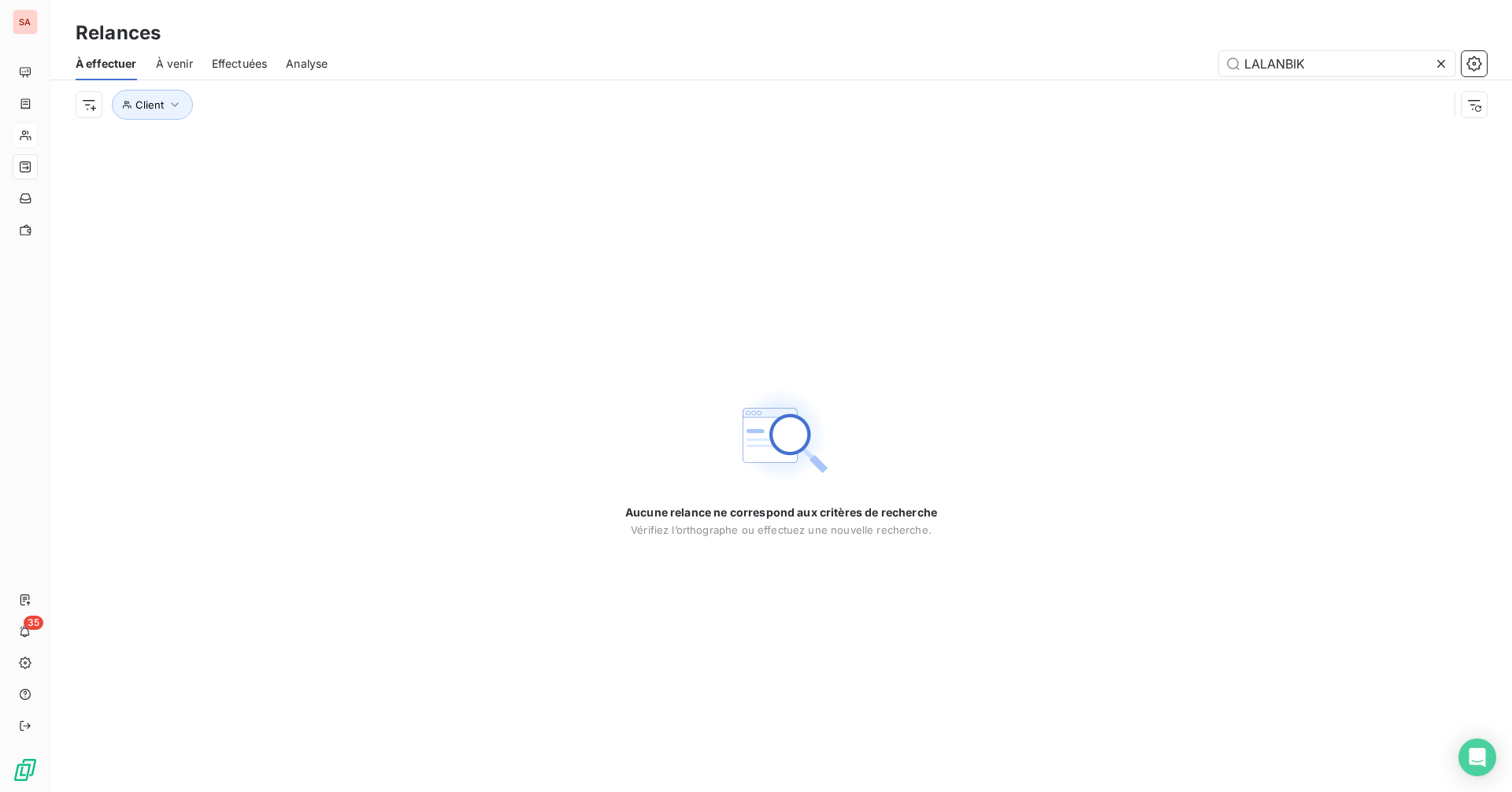 drag, startPoint x: 1305, startPoint y: 62, endPoint x: 1174, endPoint y: 79, distance: 132.09845 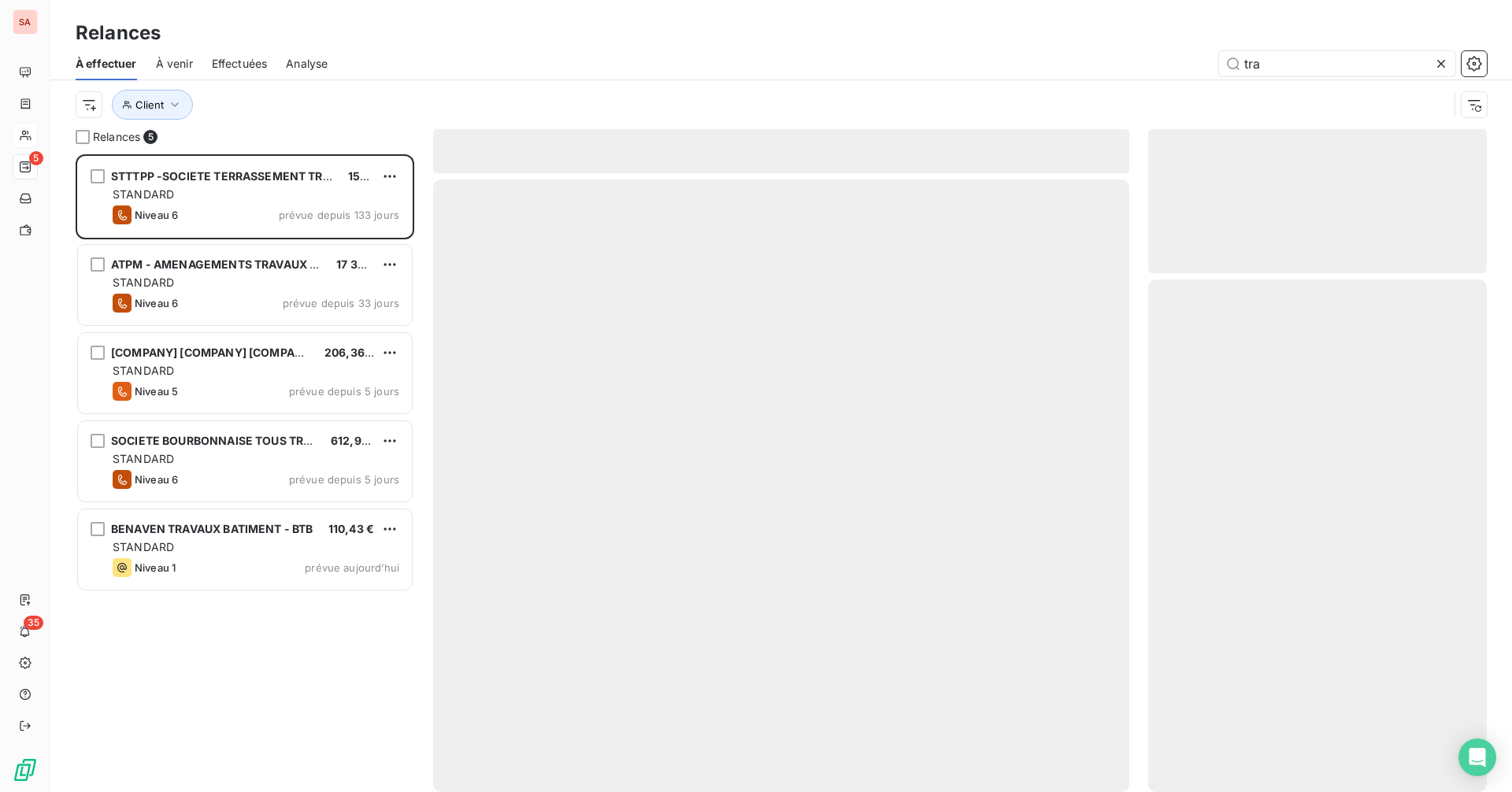 scroll, scrollTop: 13, scrollLeft: 13, axis: both 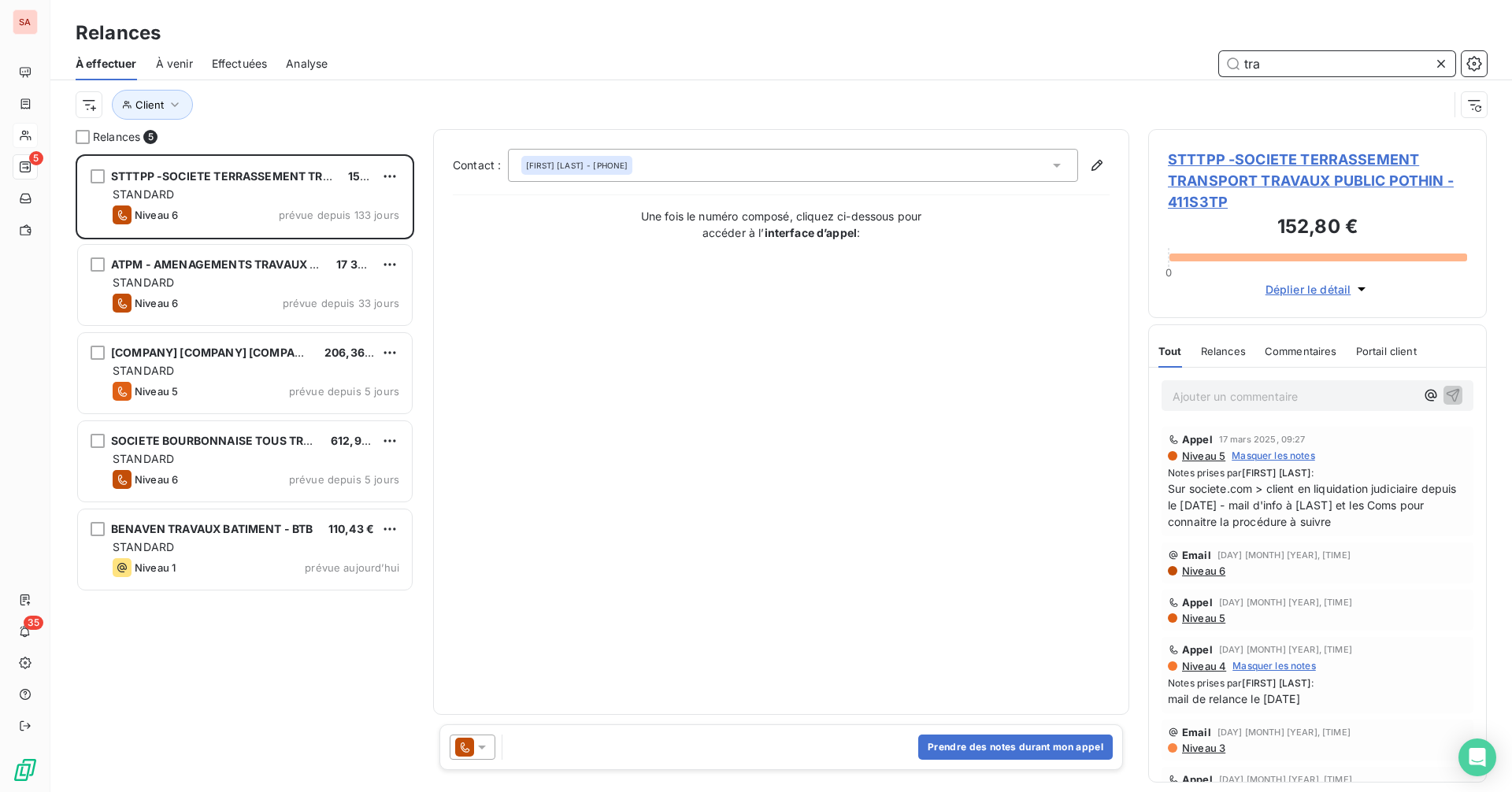 click on "tra" at bounding box center [1337, 64] 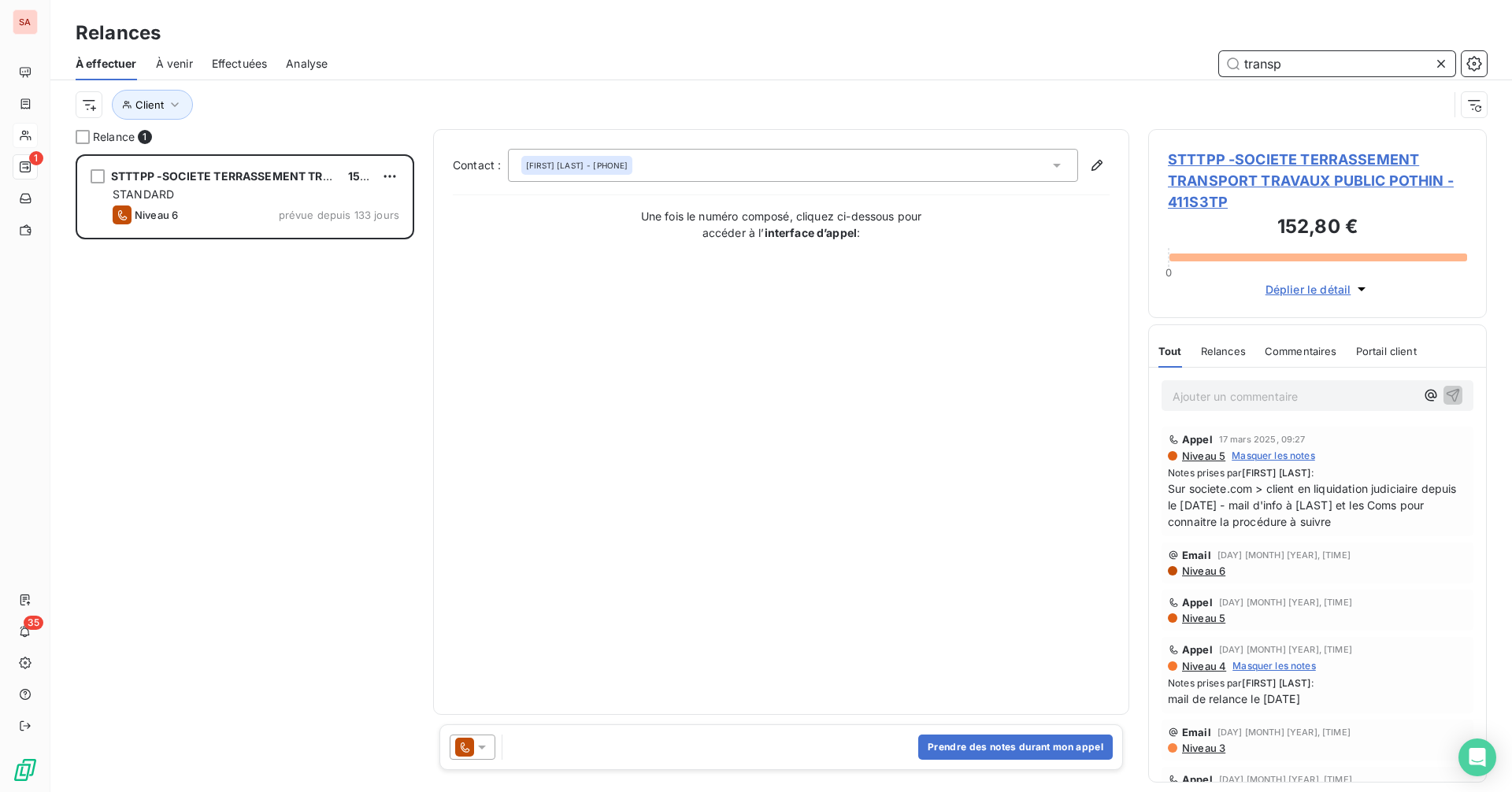 scroll, scrollTop: 13, scrollLeft: 13, axis: both 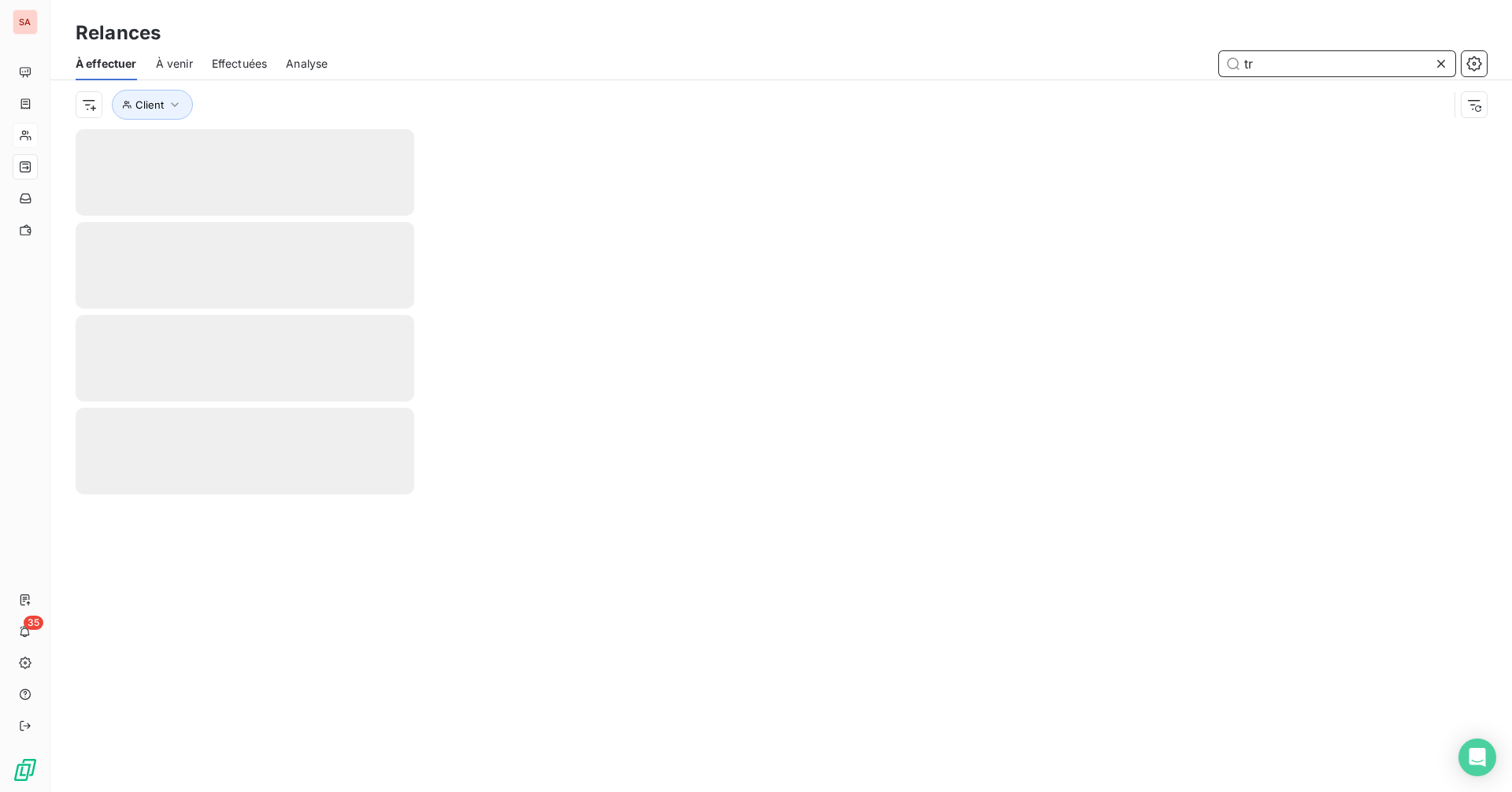 type on "t" 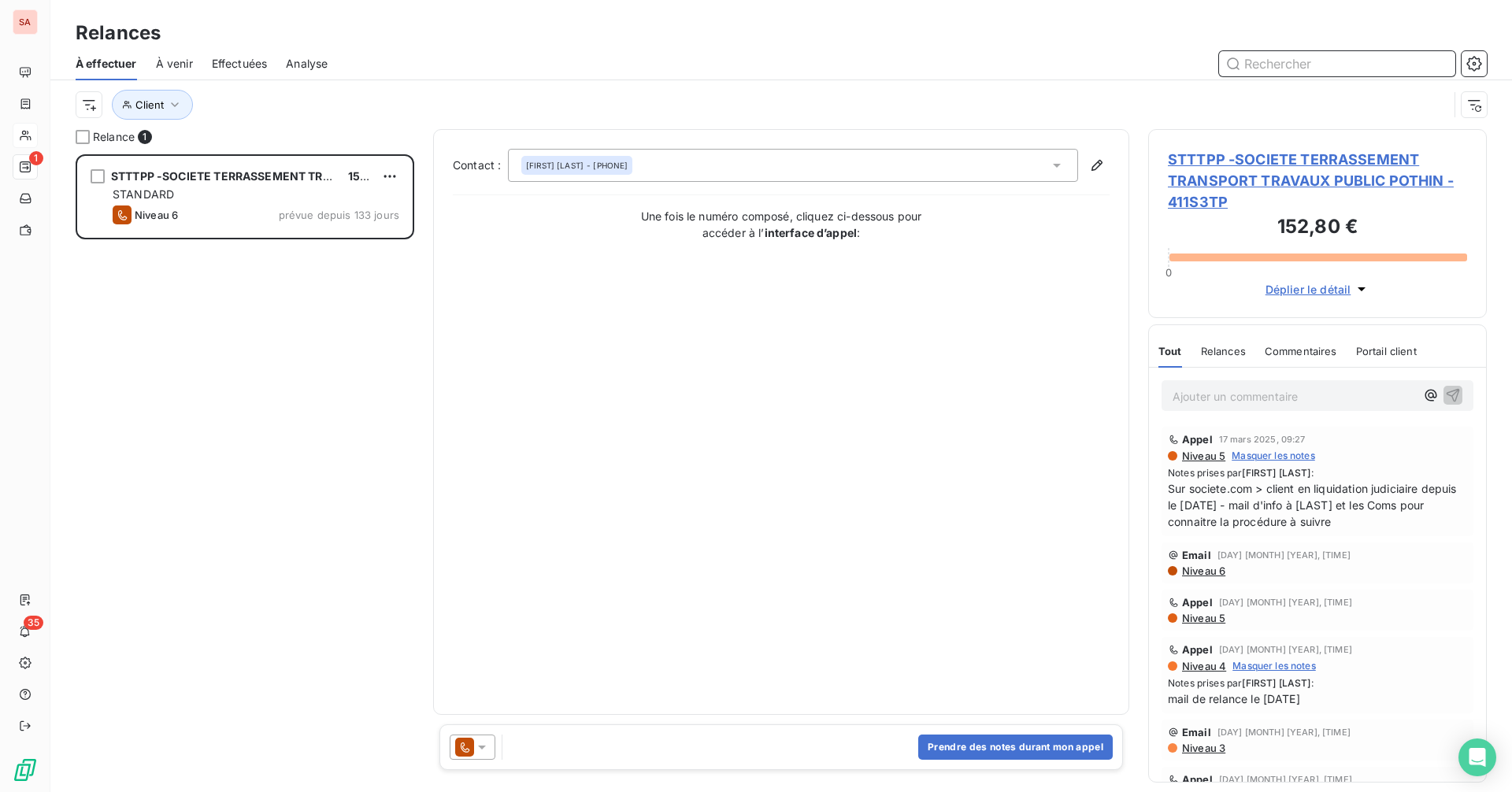scroll, scrollTop: 0, scrollLeft: 0, axis: both 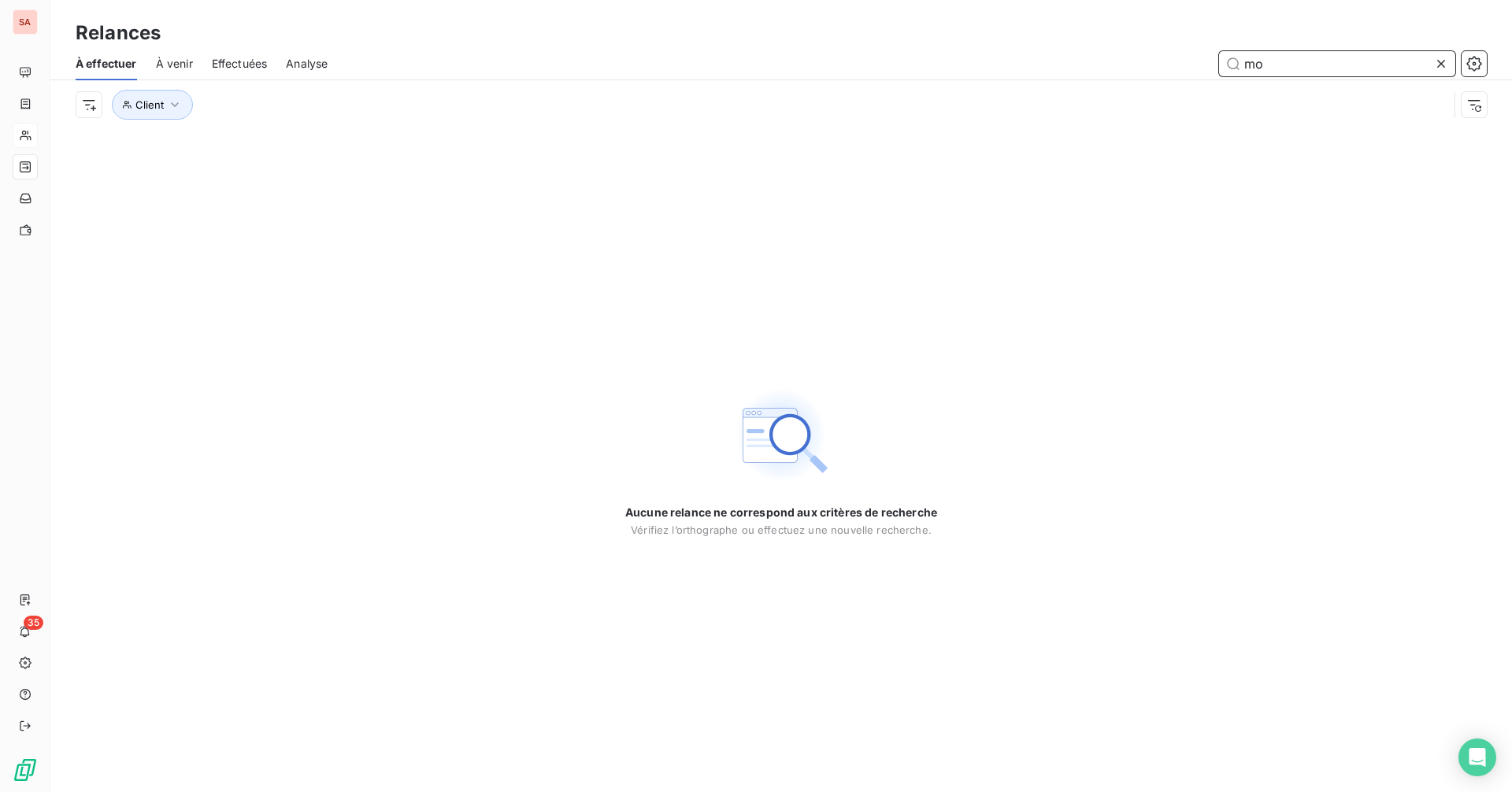 type on "m" 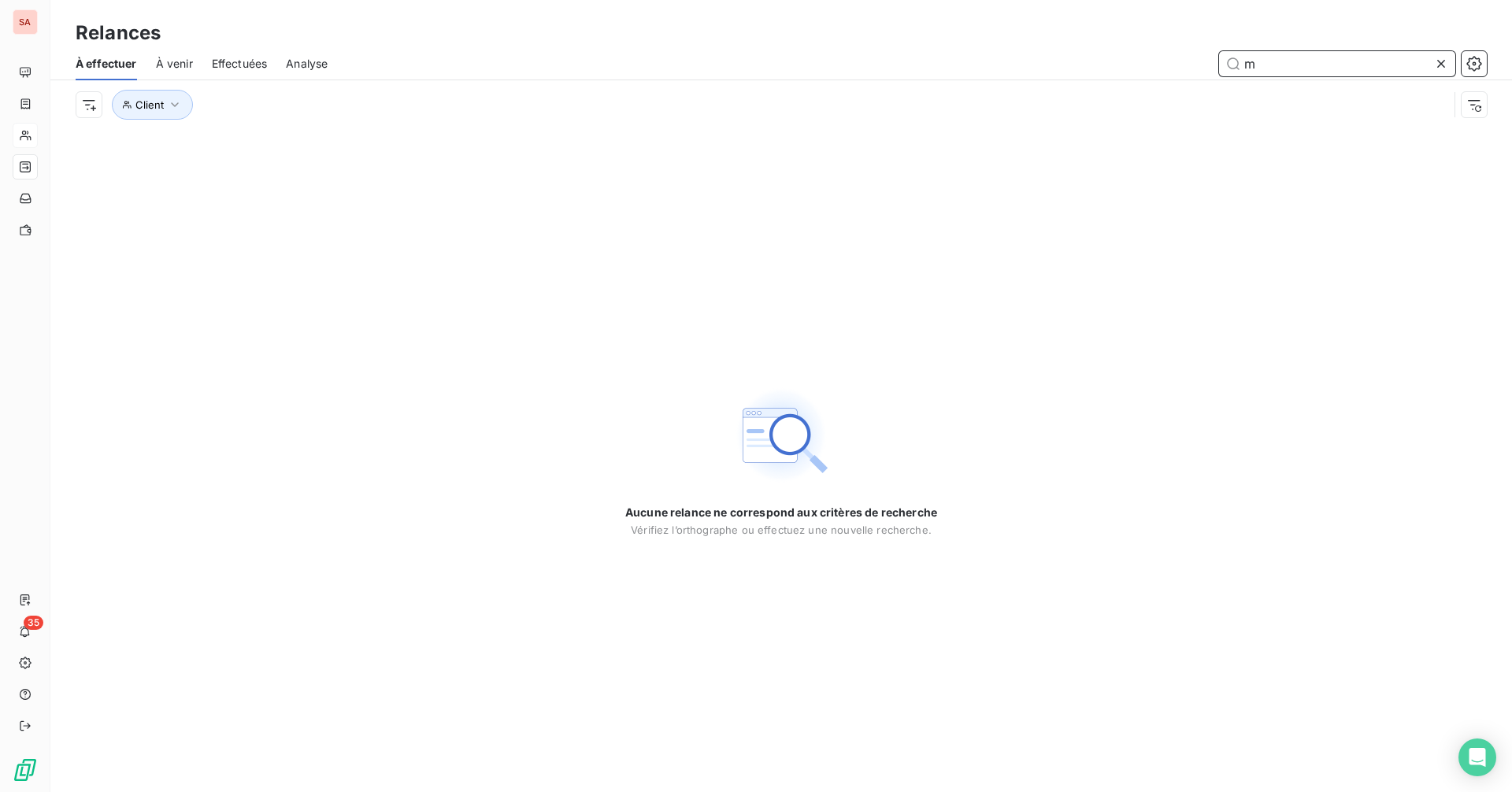 type 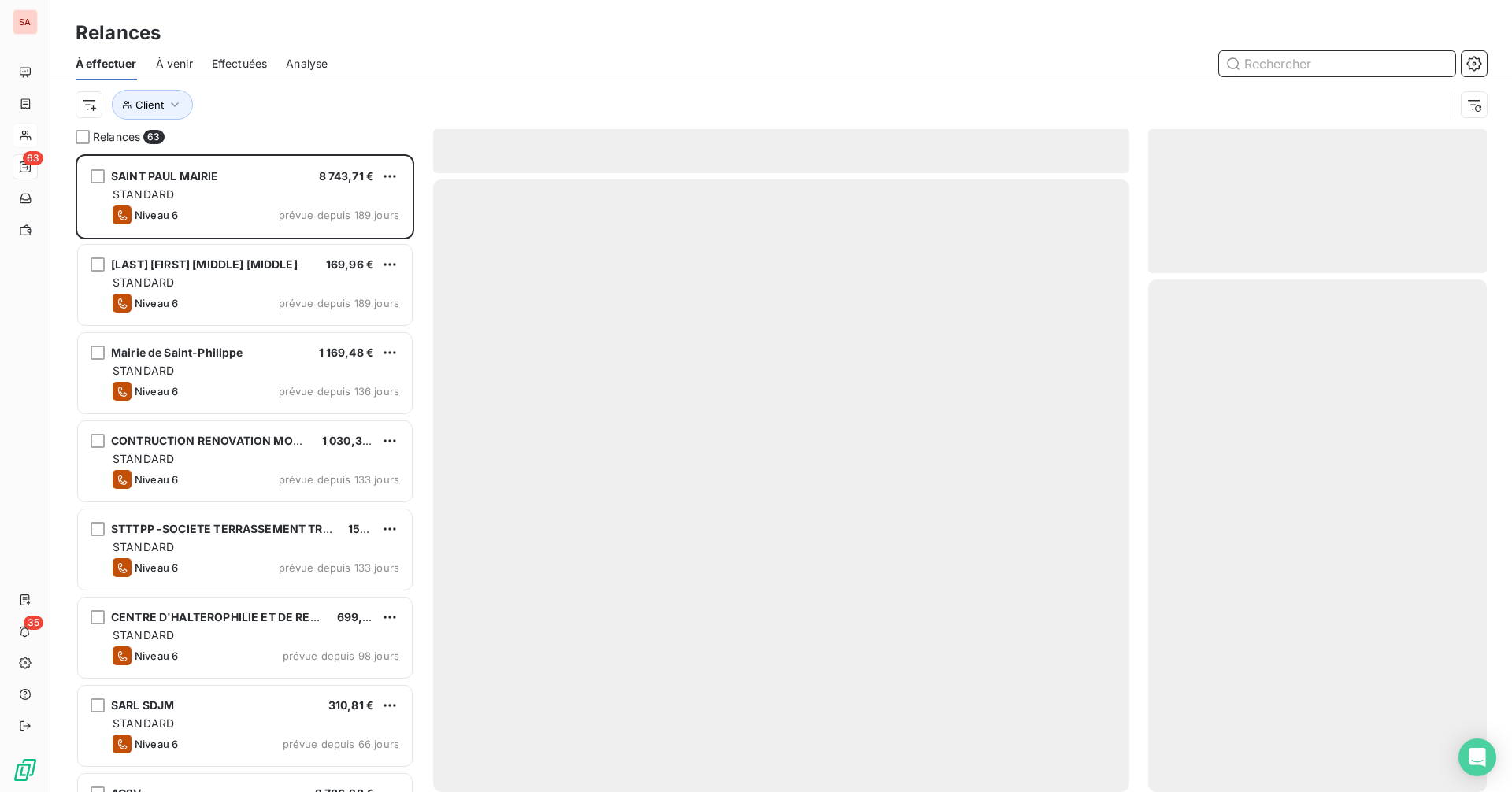 scroll, scrollTop: 13, scrollLeft: 13, axis: both 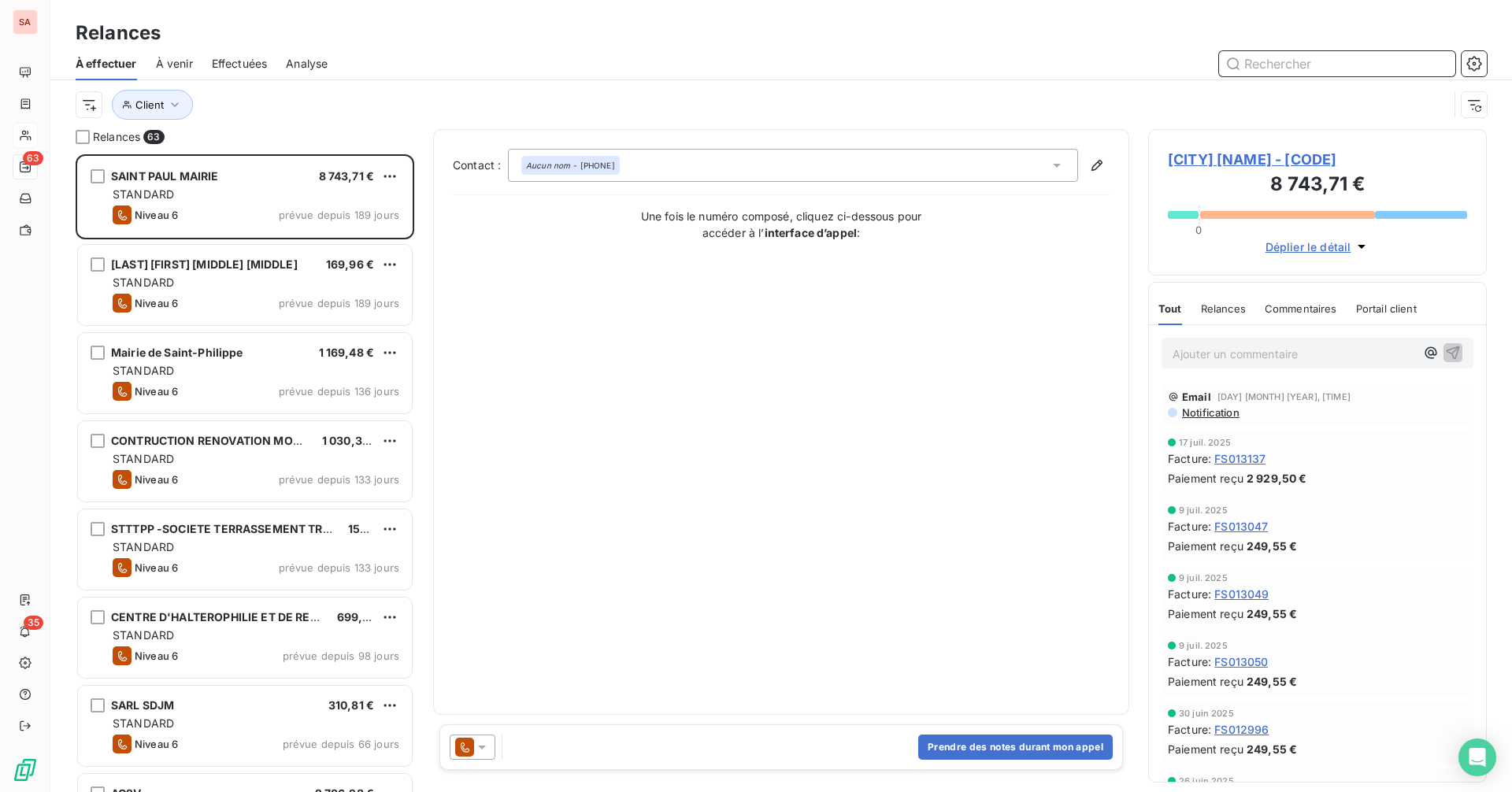 click on "À venir" at bounding box center (174, 64) 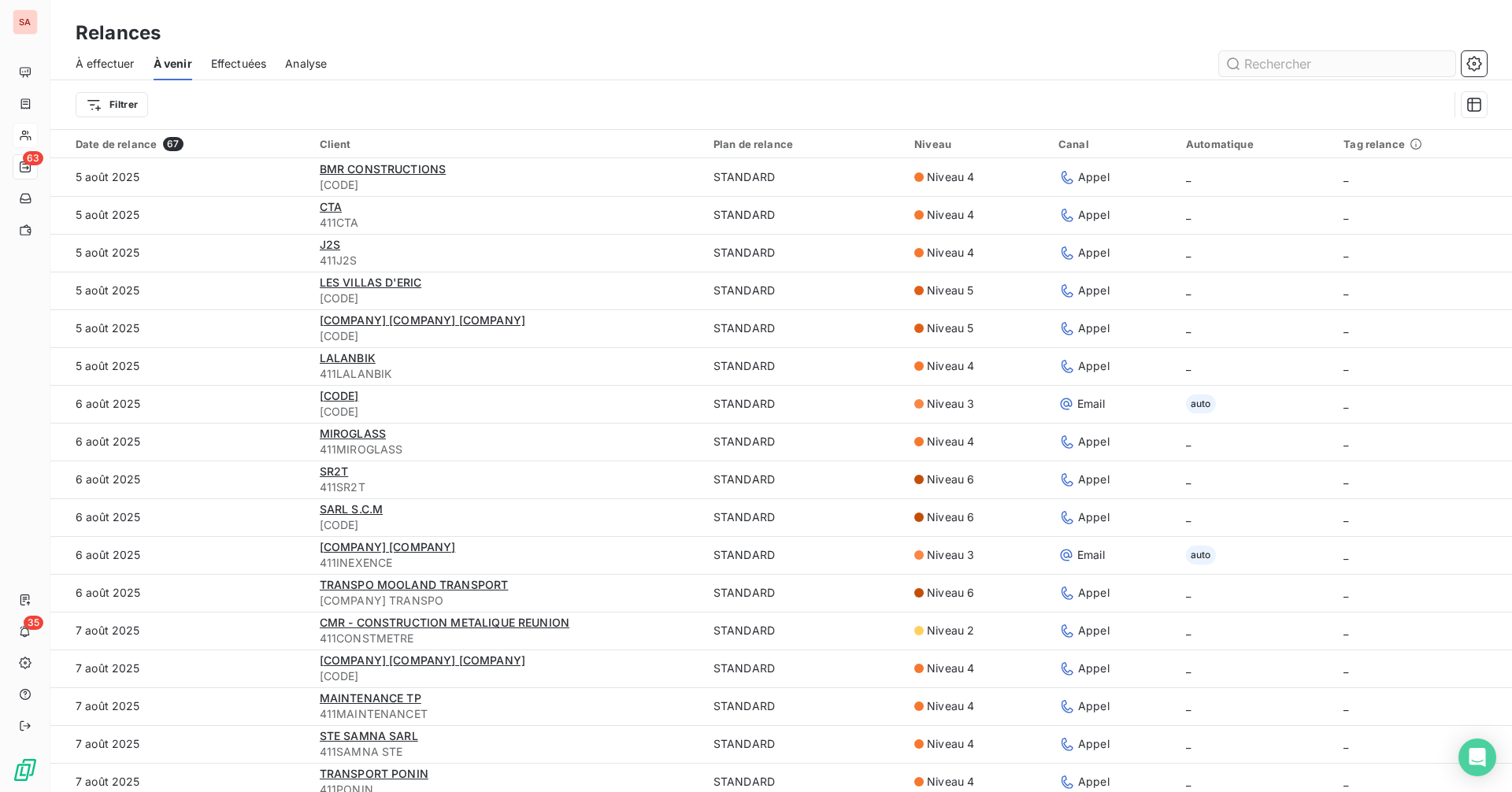 click at bounding box center [1337, 64] 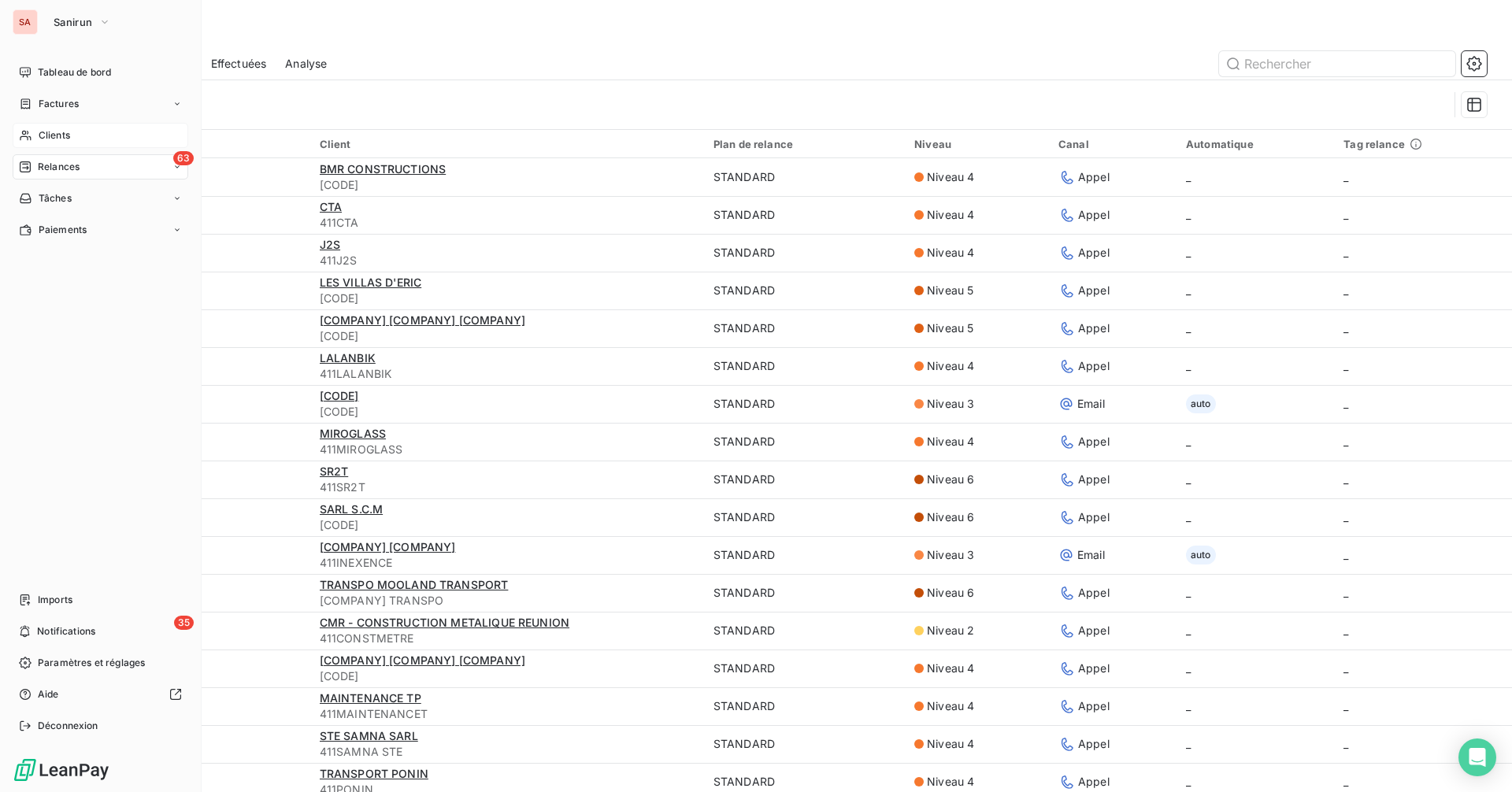 click on "Clients" at bounding box center (100, 135) 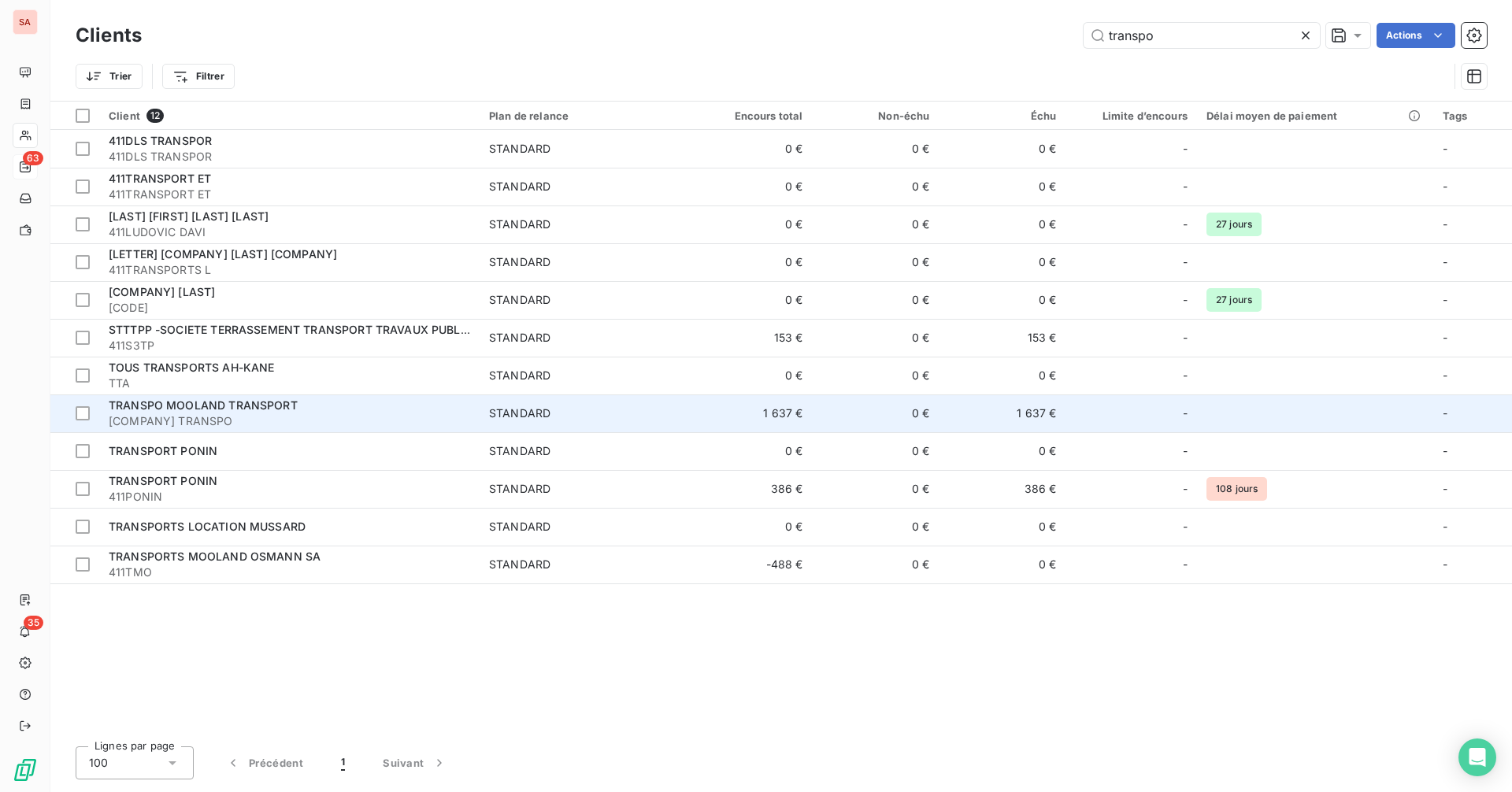 click on "TRANSPO MOOLAND TRANSPORT" at bounding box center [289, 405] 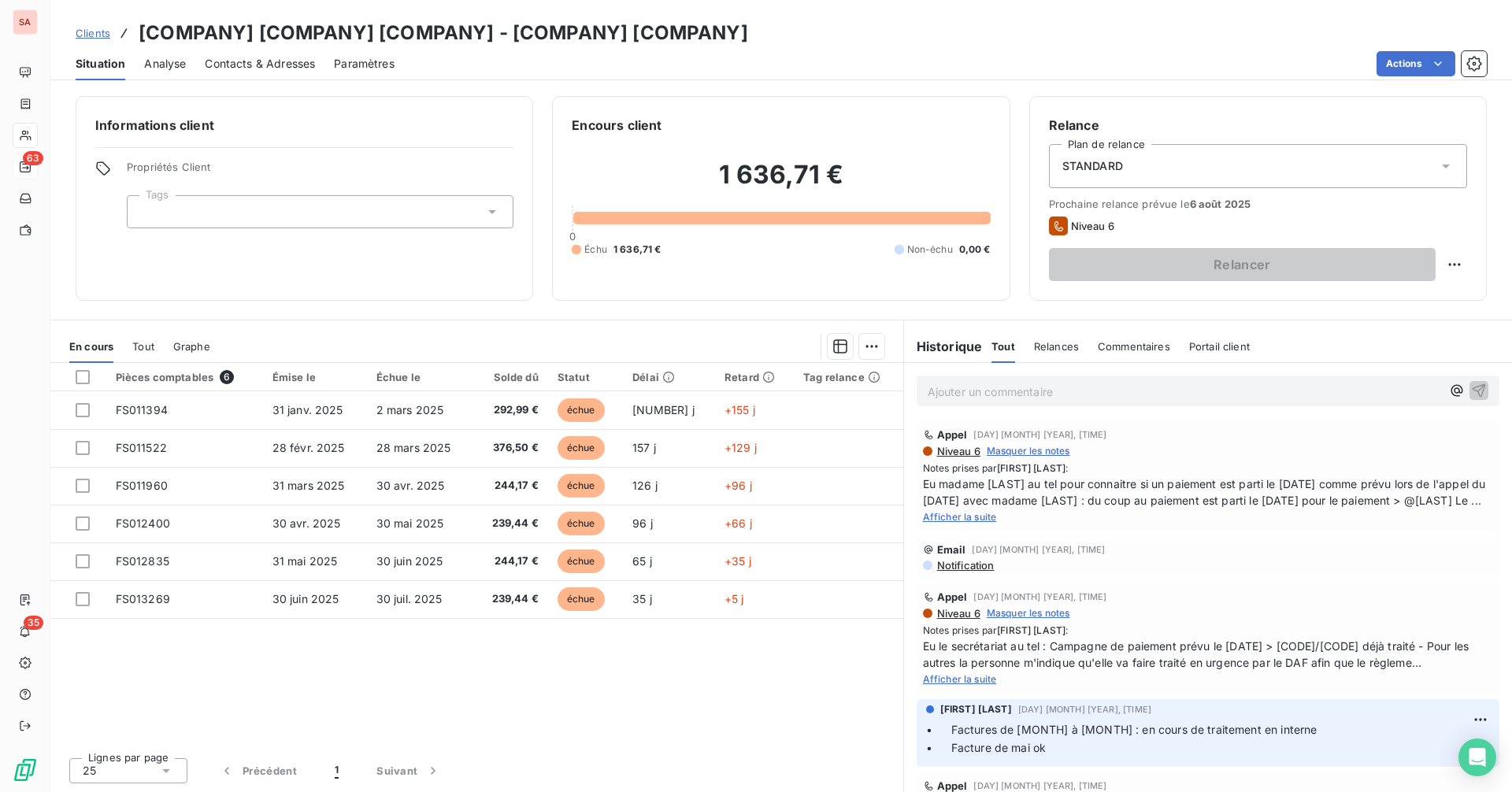 click on "Ajouter un commentaire ﻿" at bounding box center [1184, 391] 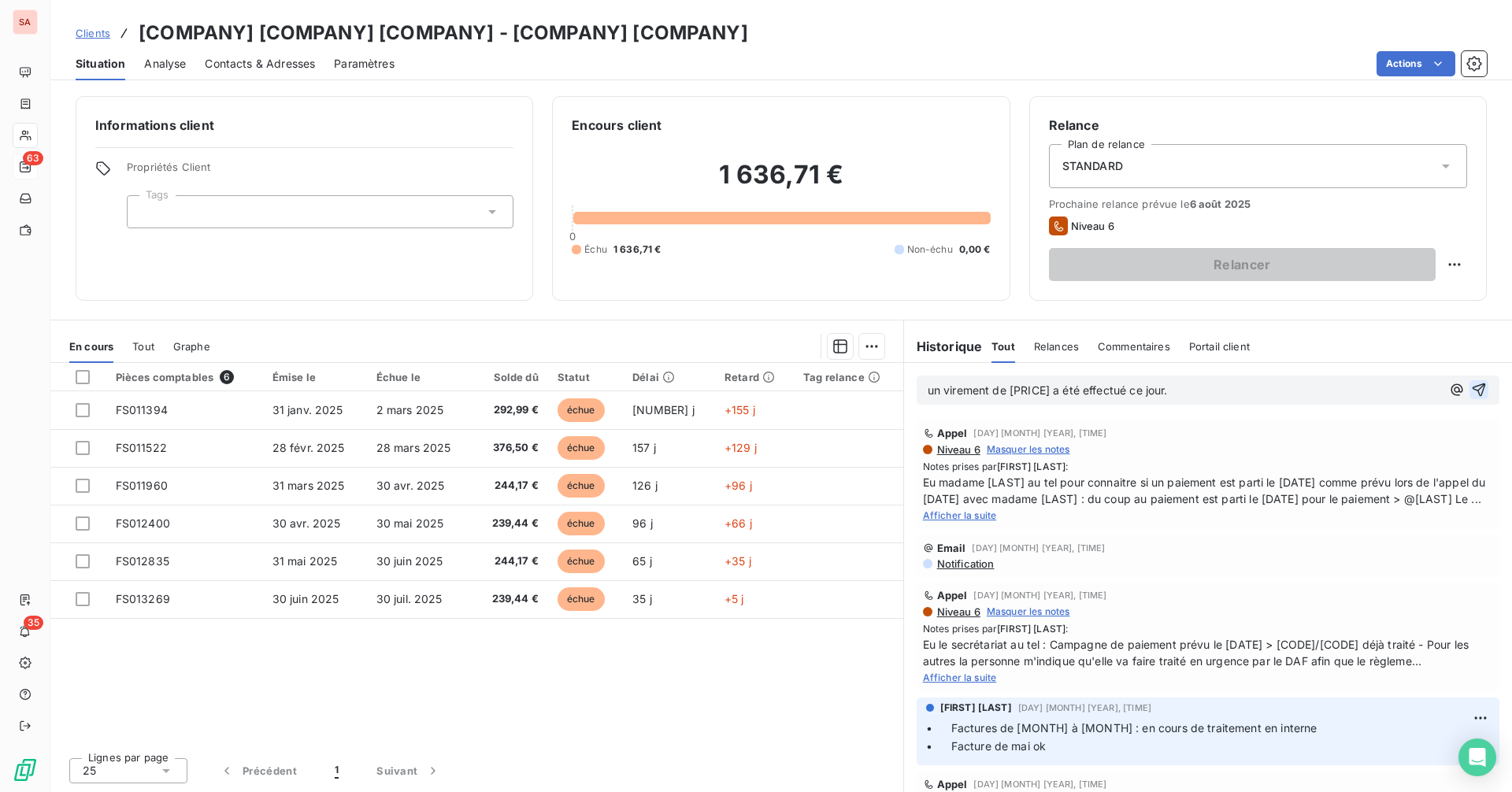 click 